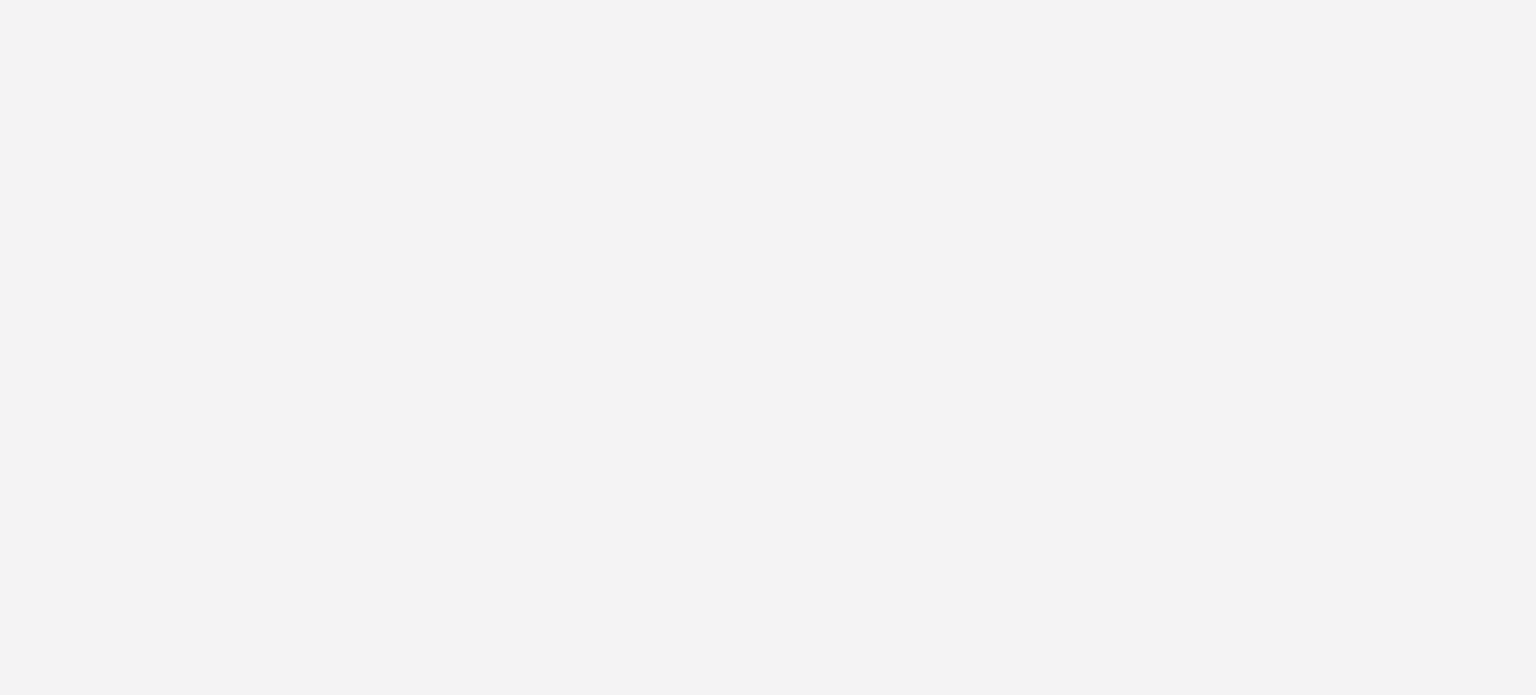 scroll, scrollTop: 0, scrollLeft: 0, axis: both 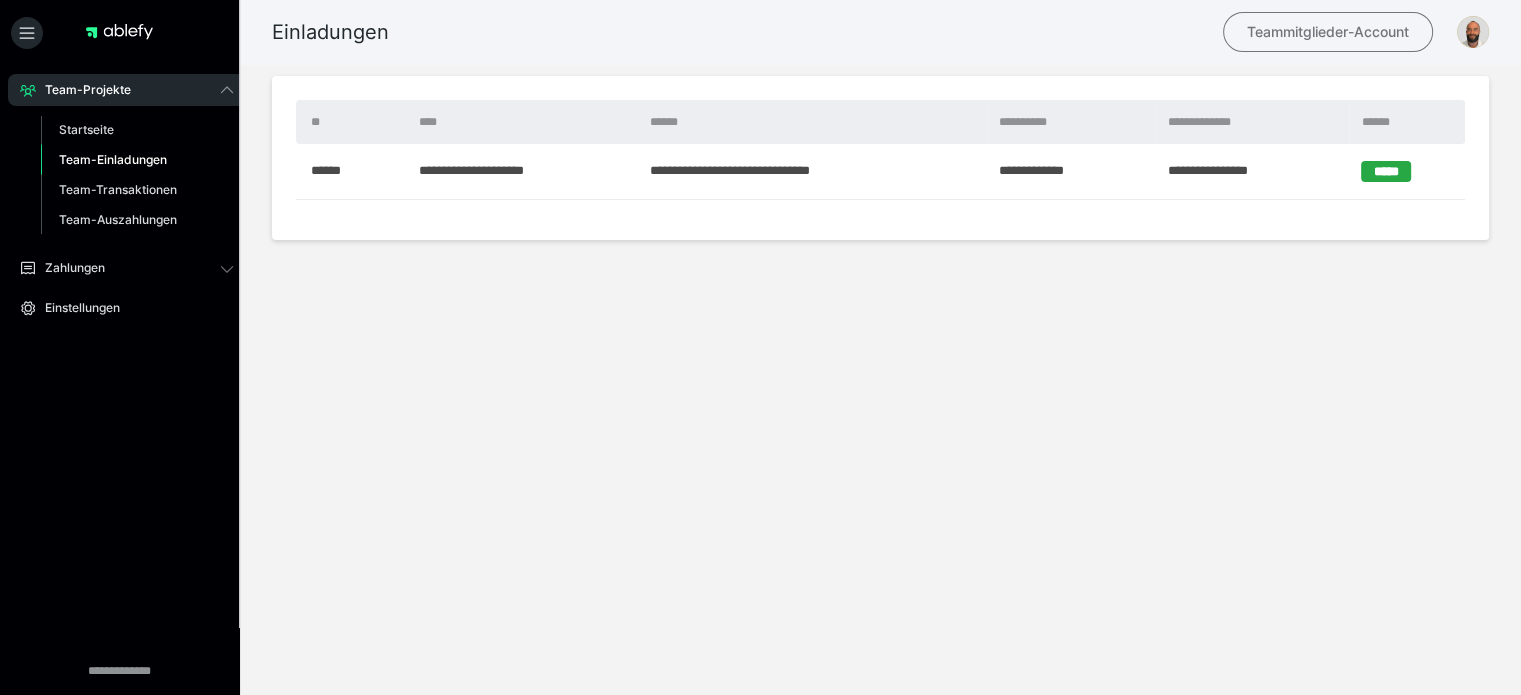 click on "Teammitglieder-Account" at bounding box center [1328, 32] 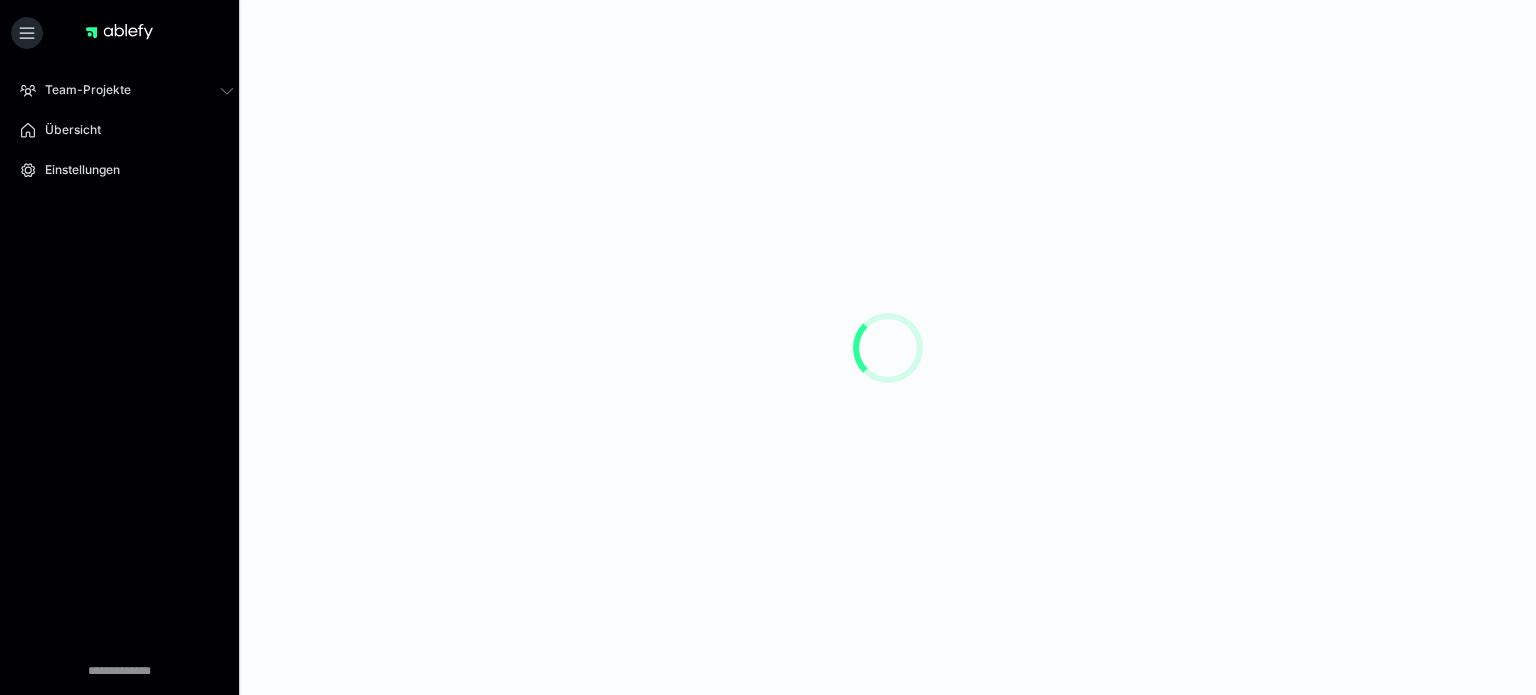scroll, scrollTop: 0, scrollLeft: 0, axis: both 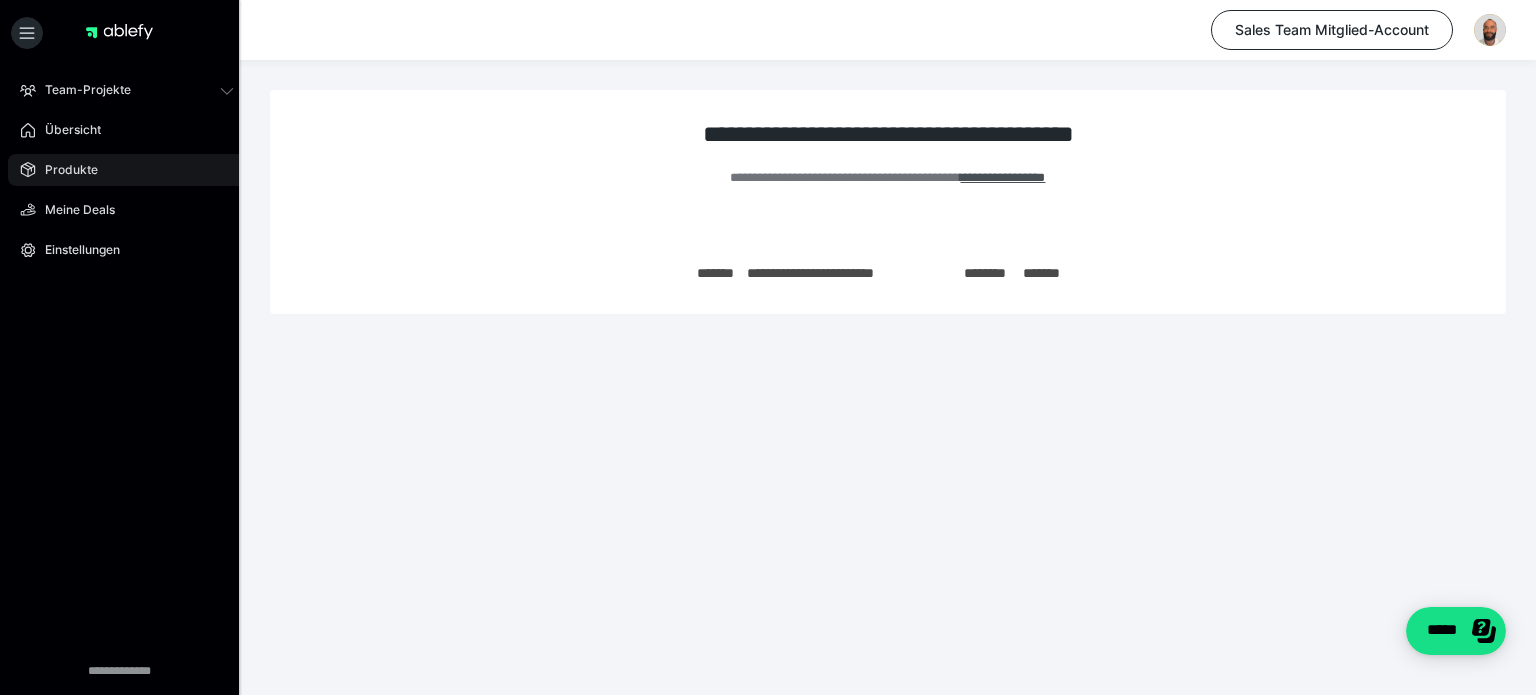 click on "Produkte" at bounding box center [64, 170] 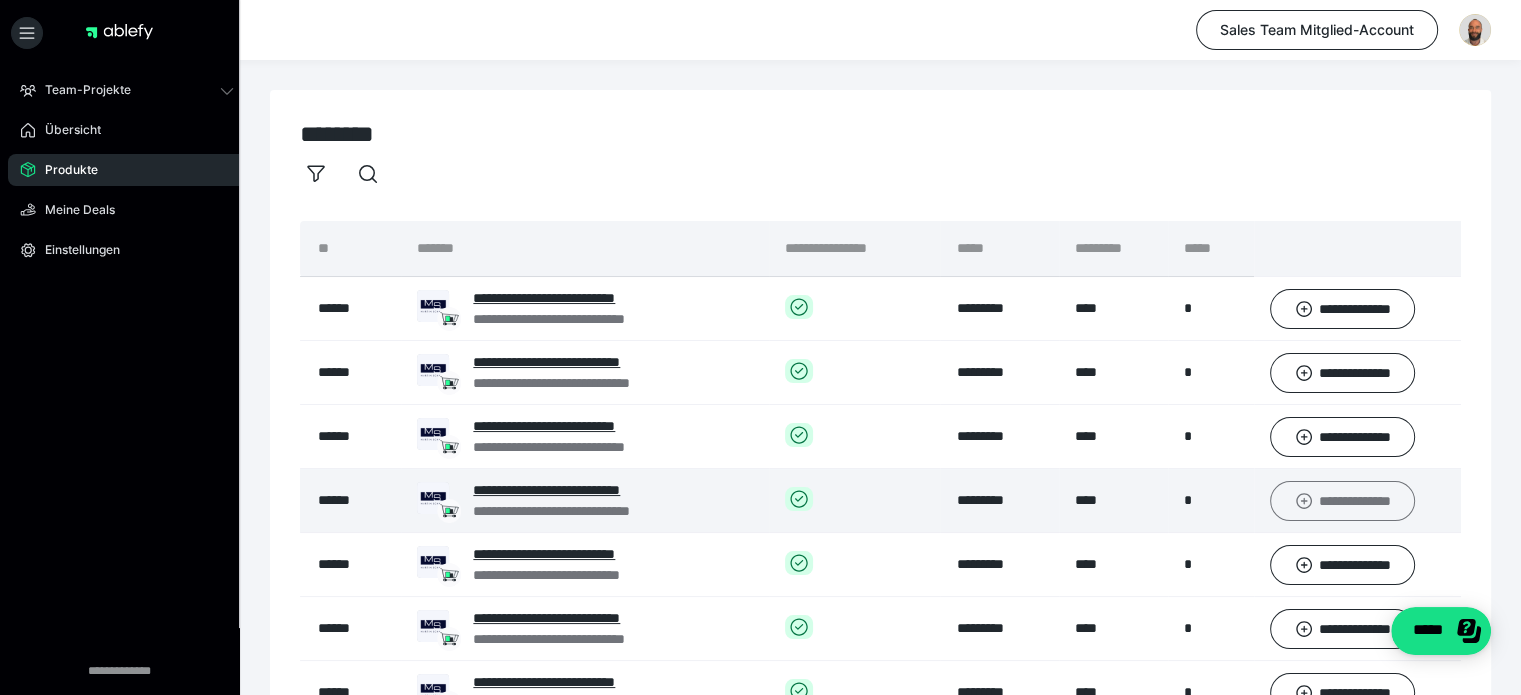 click on "**********" at bounding box center (1342, 501) 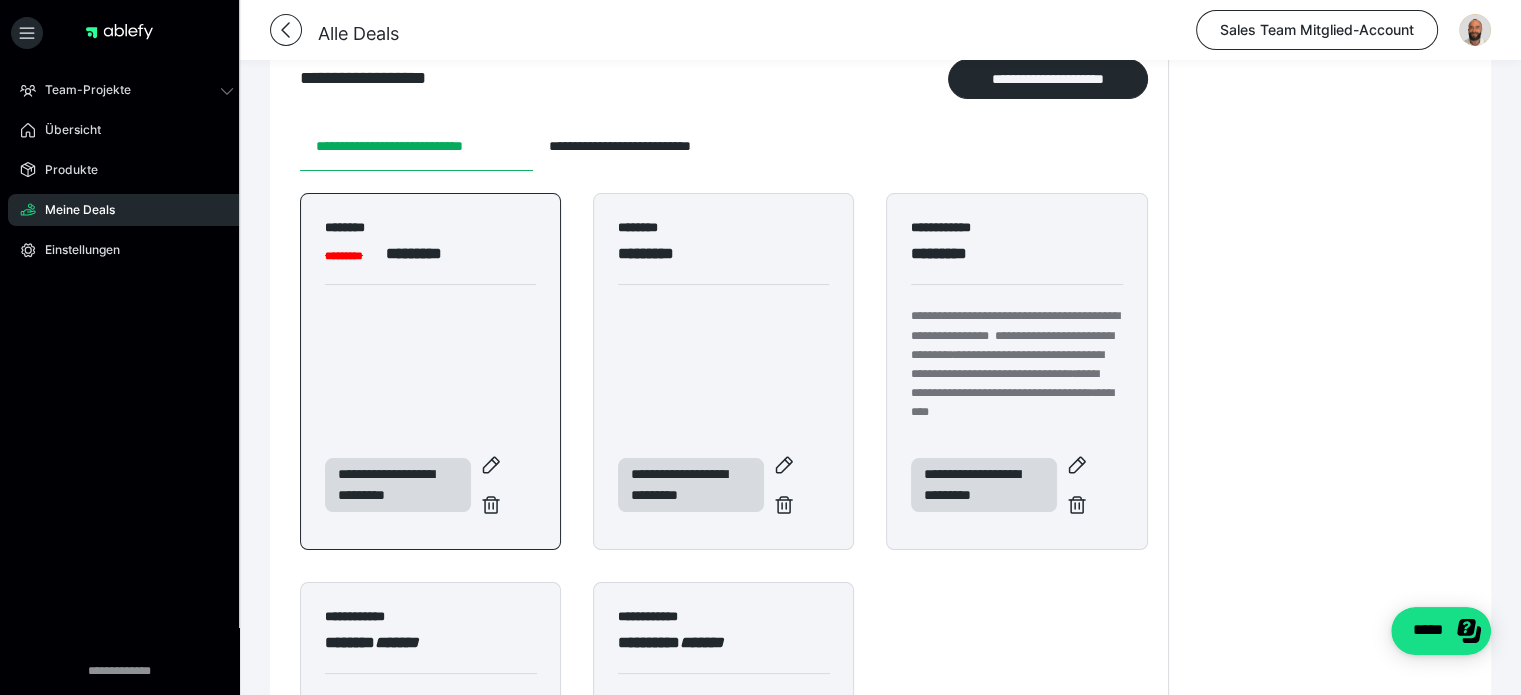 scroll, scrollTop: 352, scrollLeft: 0, axis: vertical 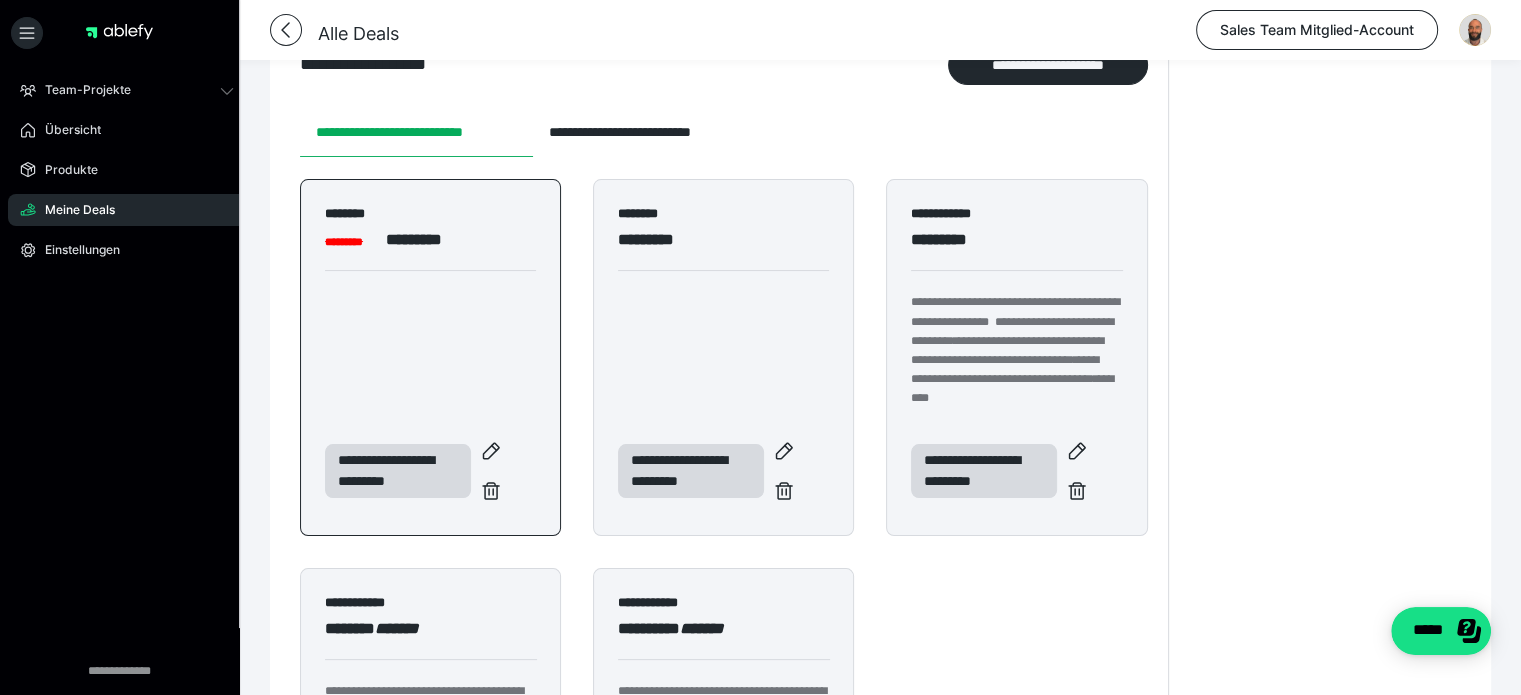 click on "[FIRST] [LAST] [ADDRESS]" at bounding box center [430, 357] 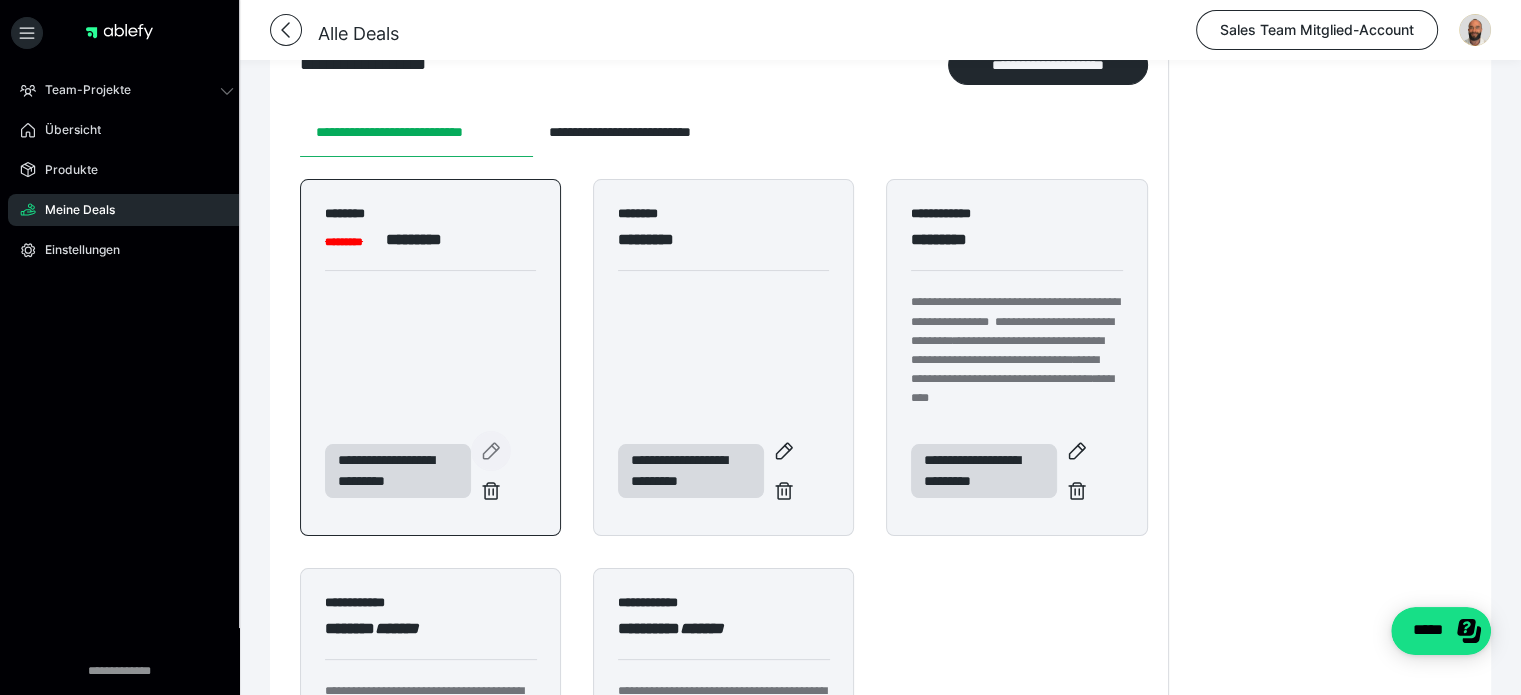 click 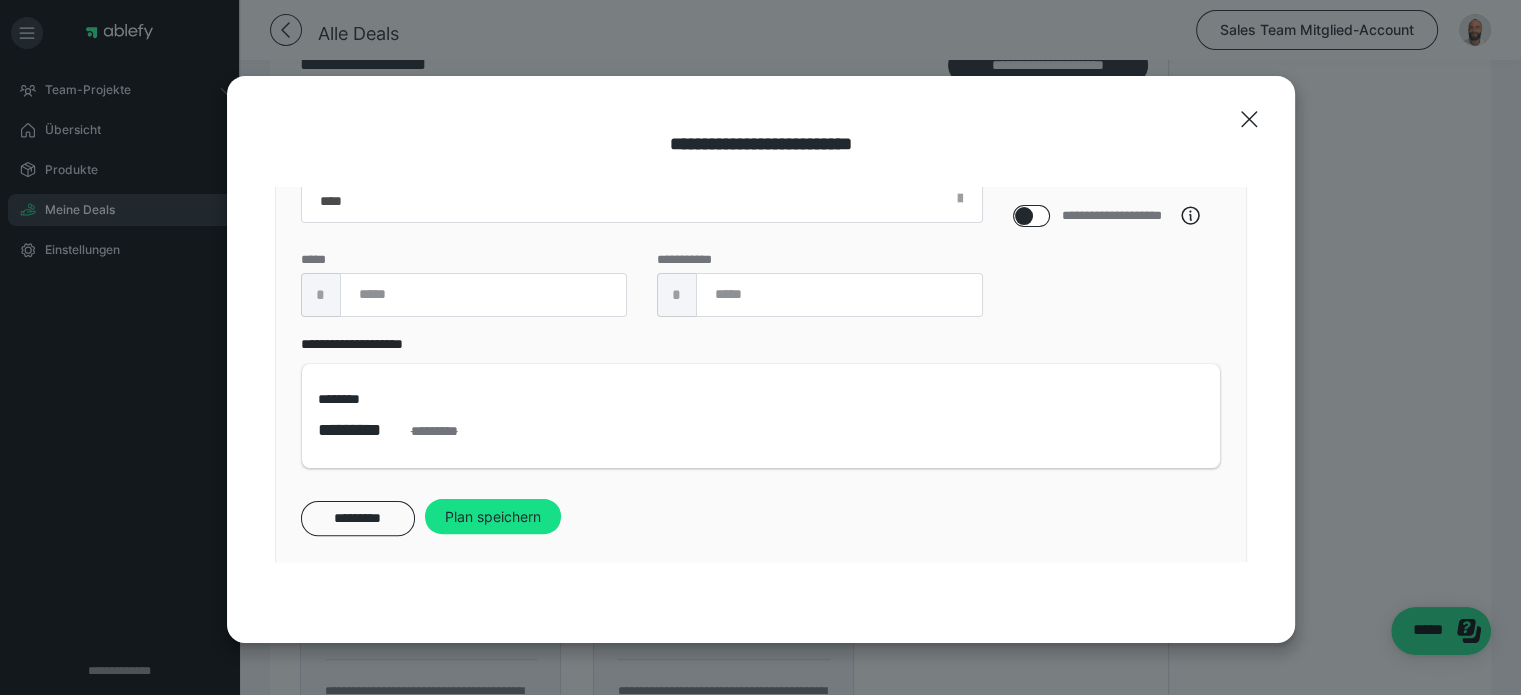 scroll, scrollTop: 610, scrollLeft: 0, axis: vertical 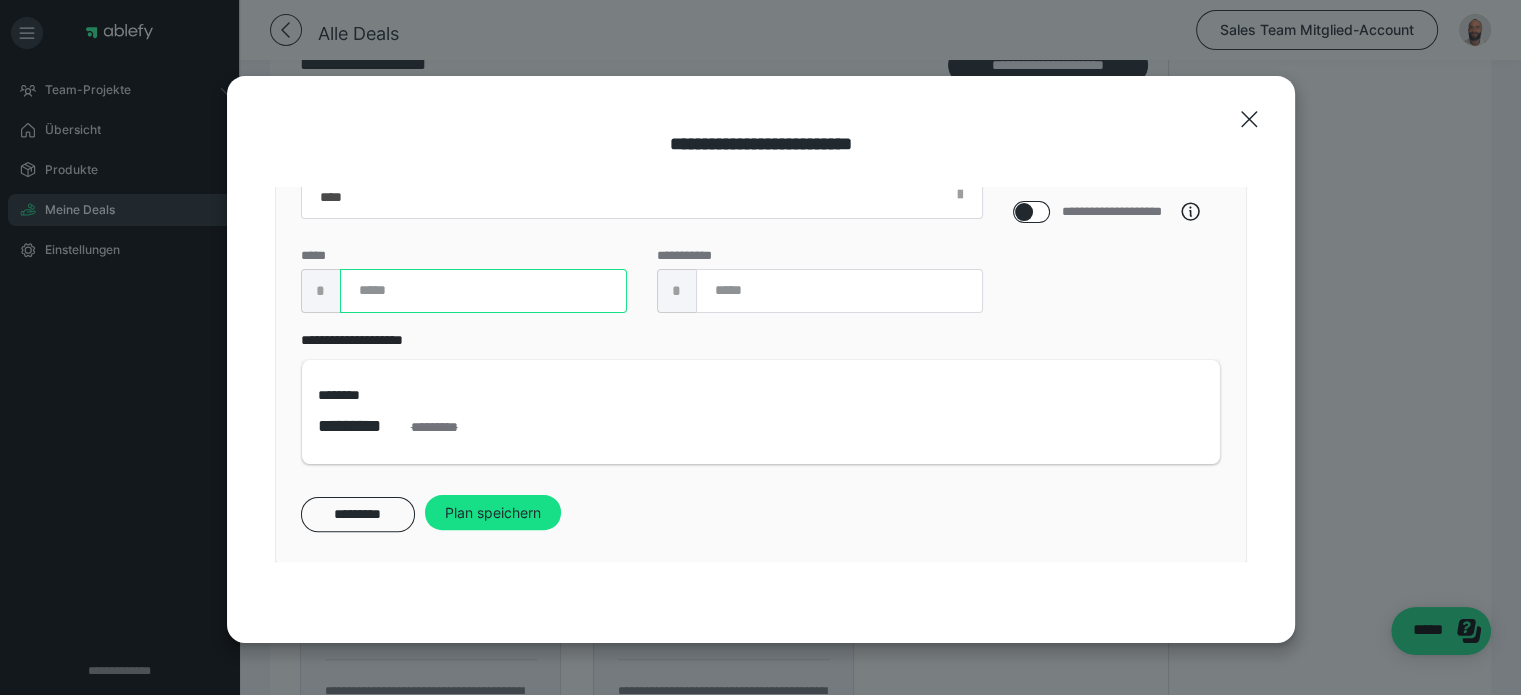 click on "****" at bounding box center [483, 291] 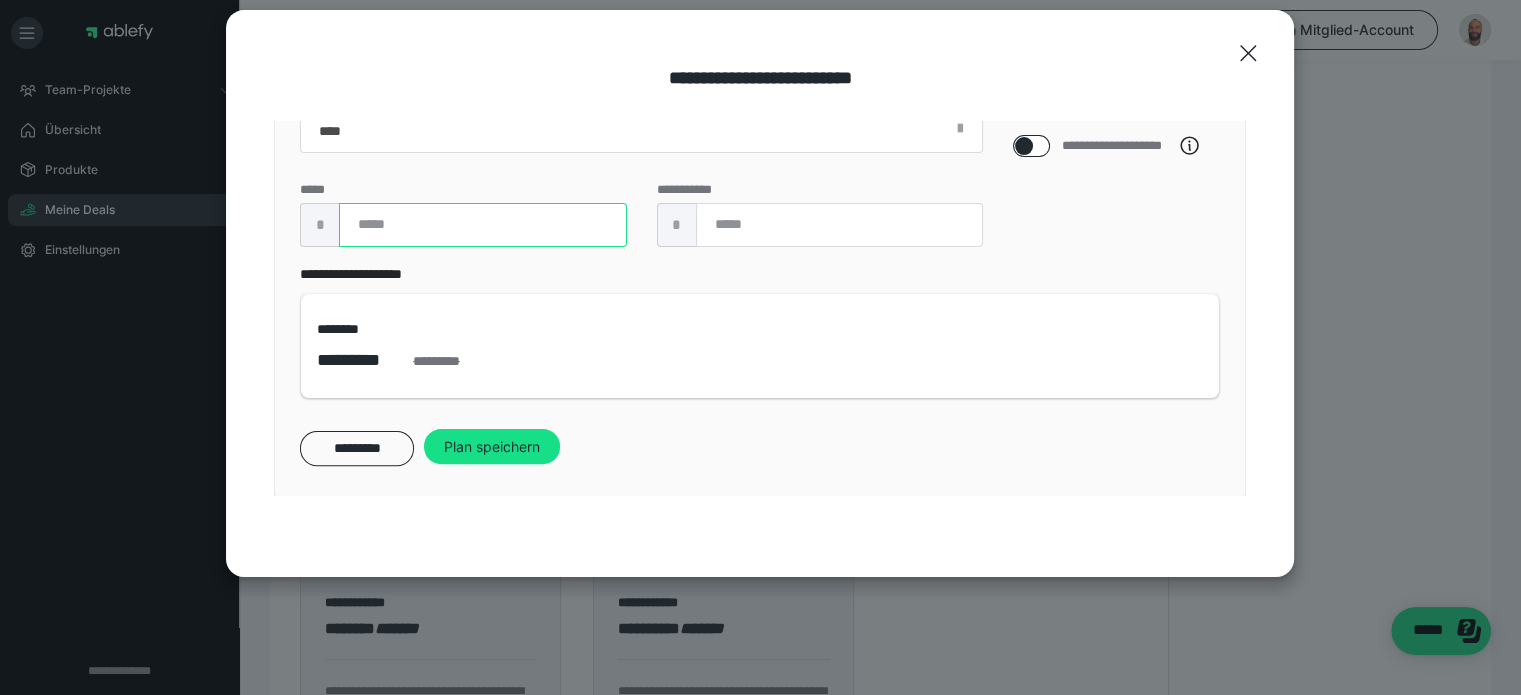 scroll, scrollTop: 67, scrollLeft: 0, axis: vertical 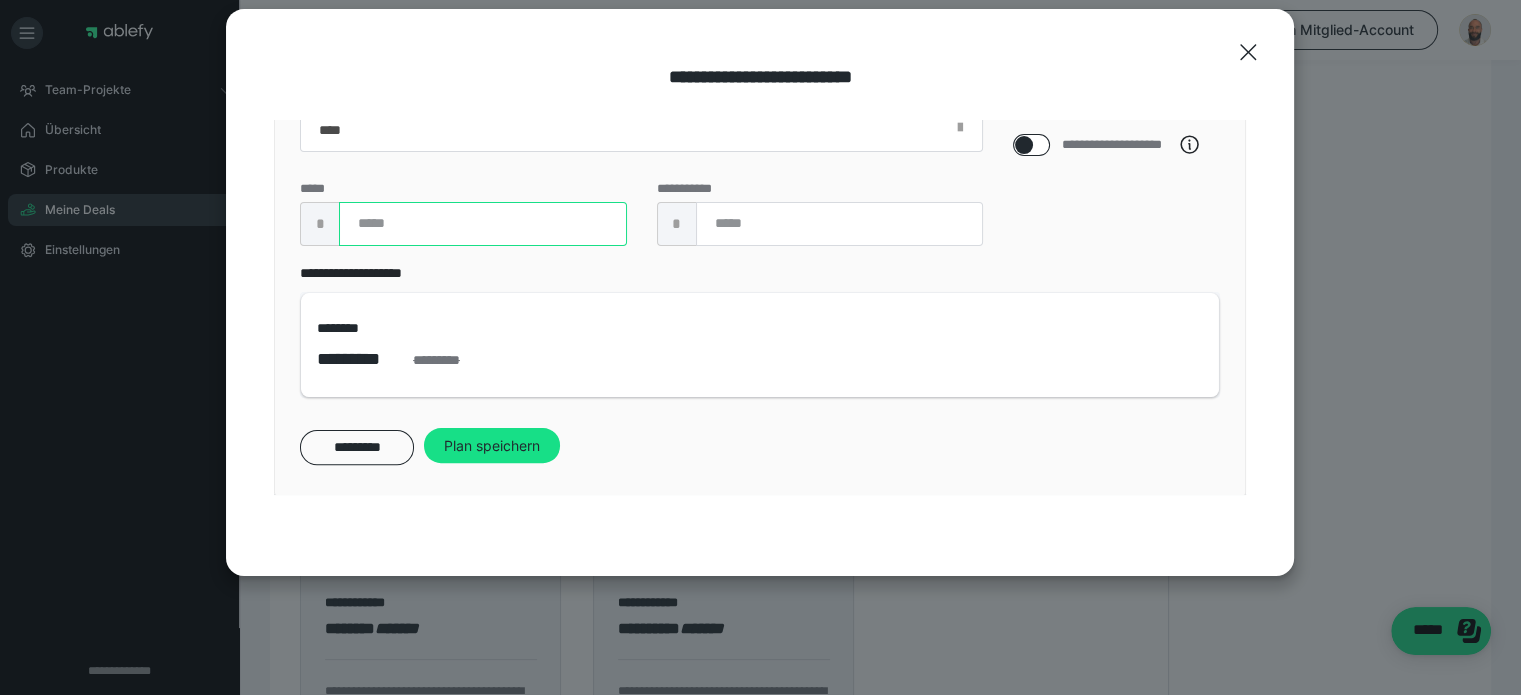 type on "****" 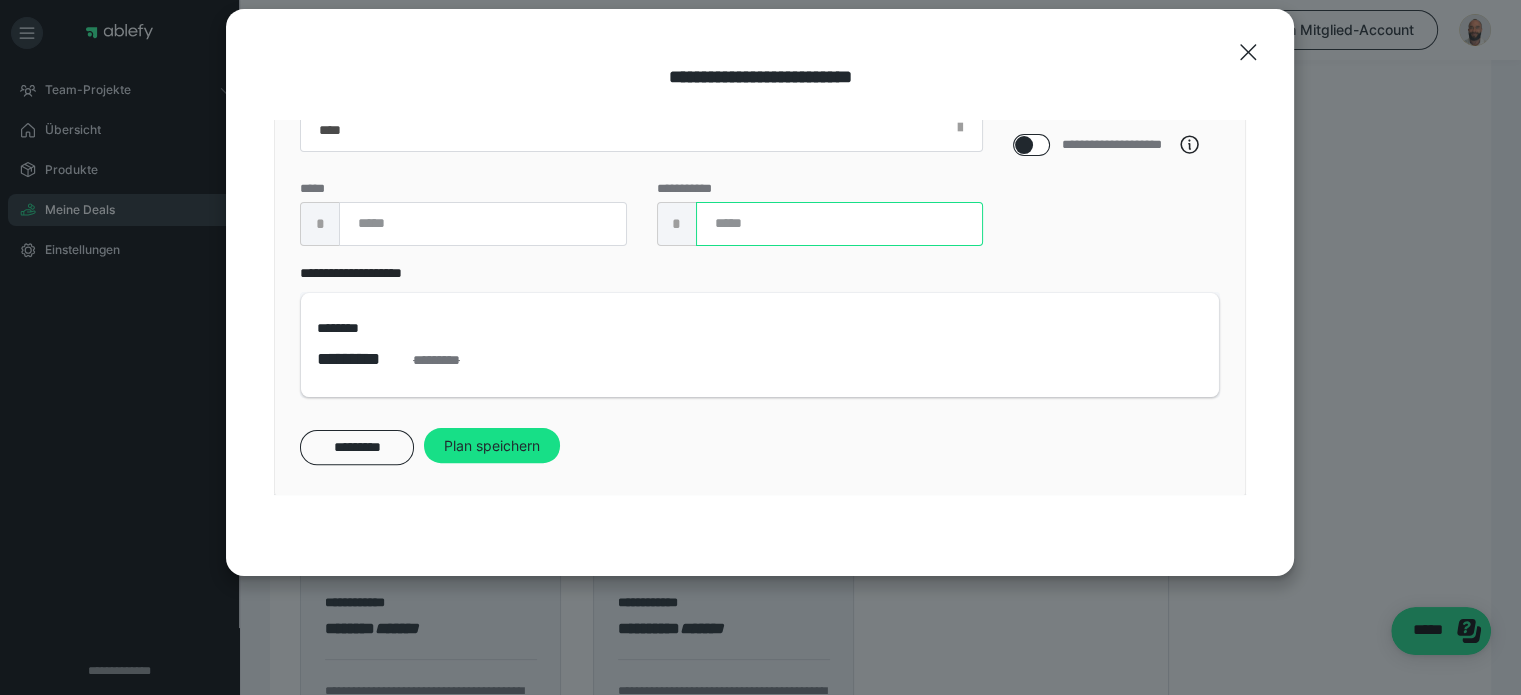 click on "****" at bounding box center [839, 224] 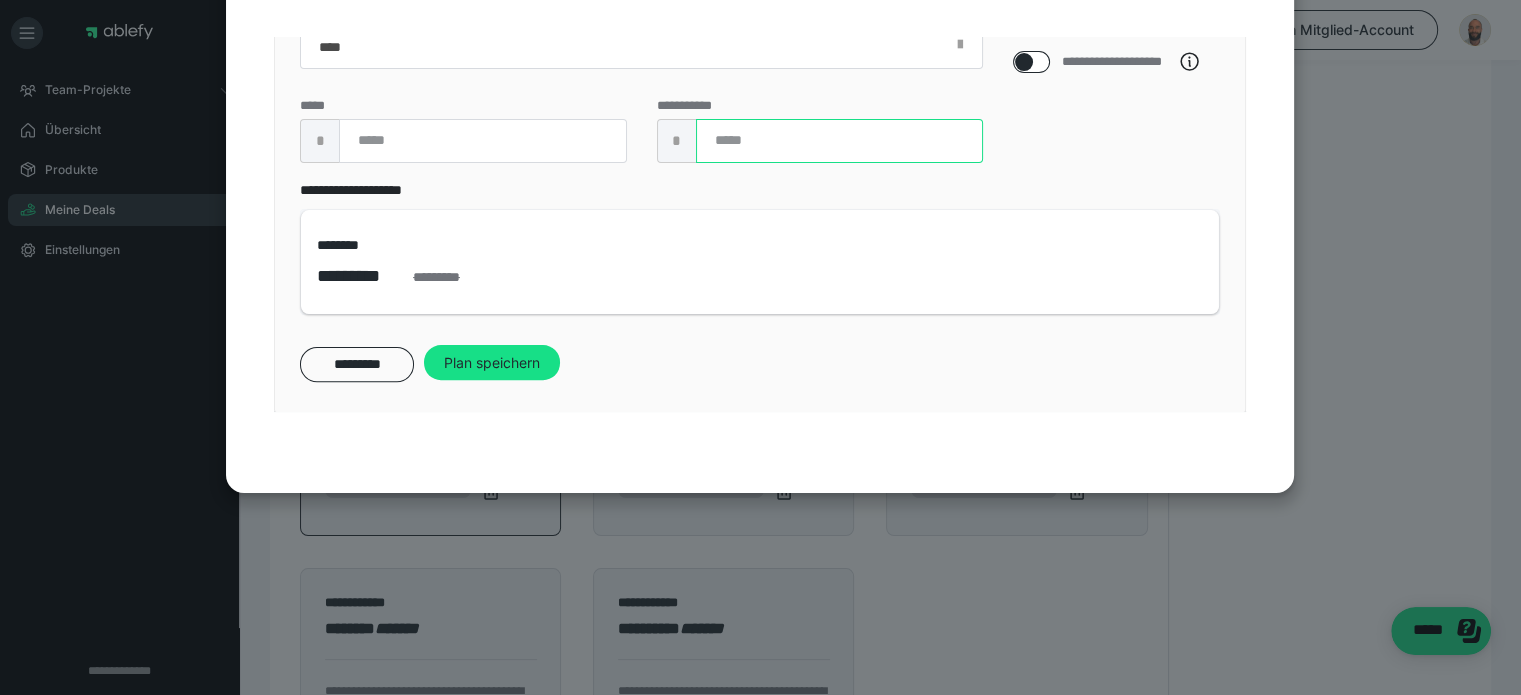 type on "****" 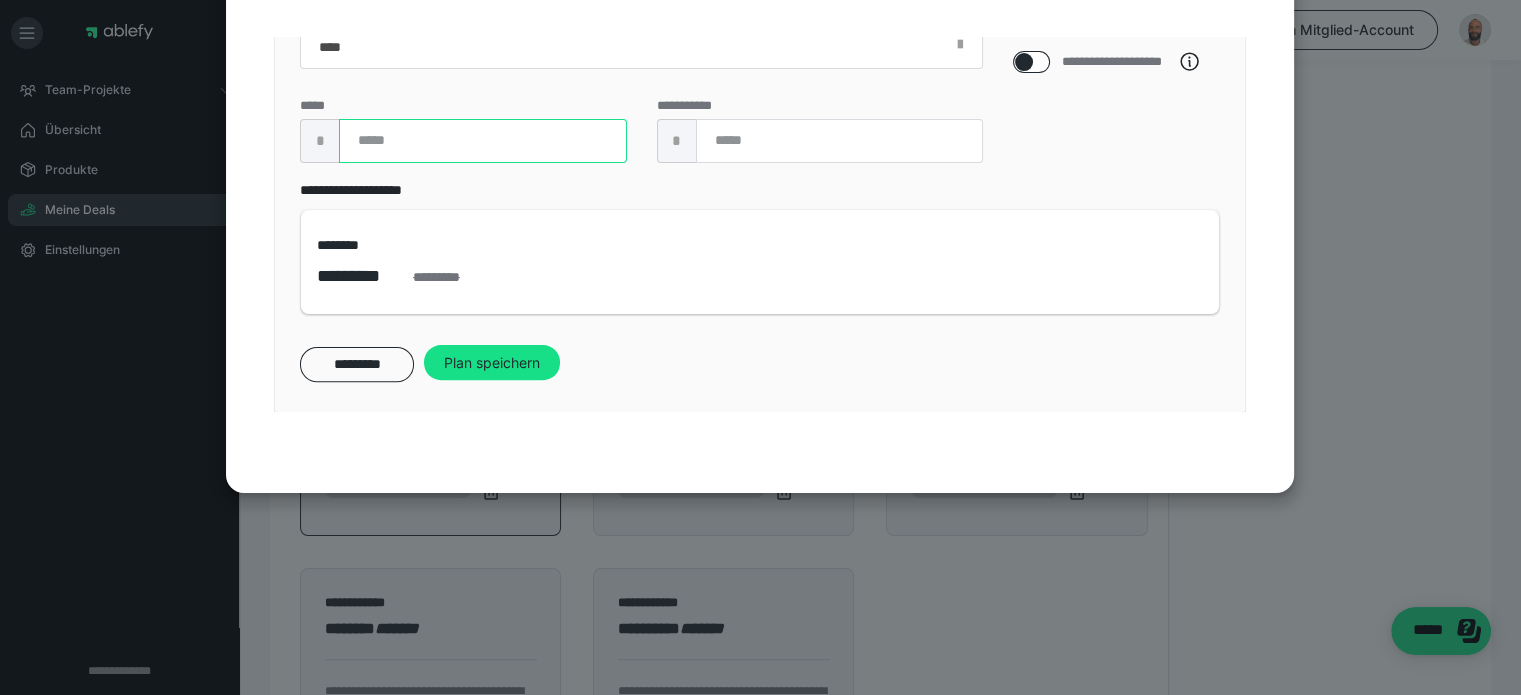 click on "****" at bounding box center (482, 141) 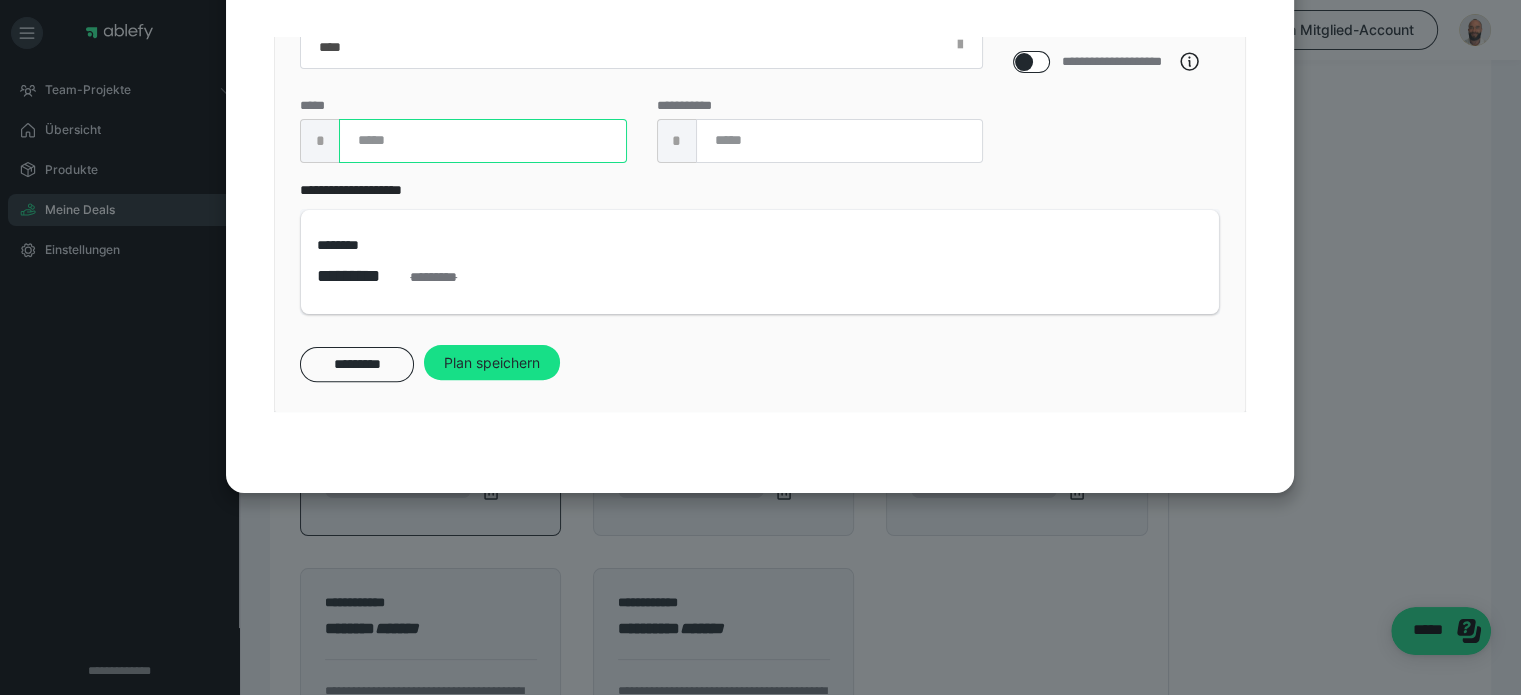 type on "****" 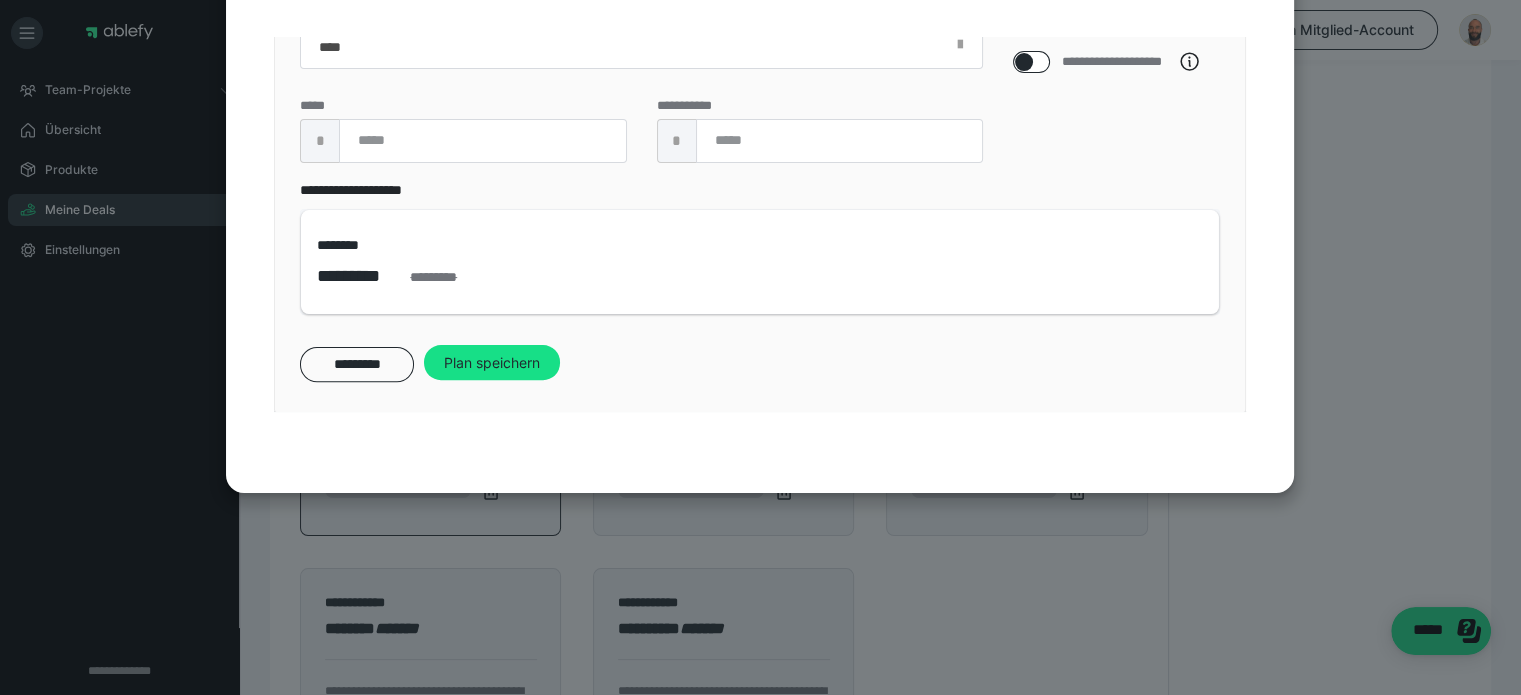 click on "[FIRST] [LAST] [ADDRESS]" at bounding box center [760, 247] 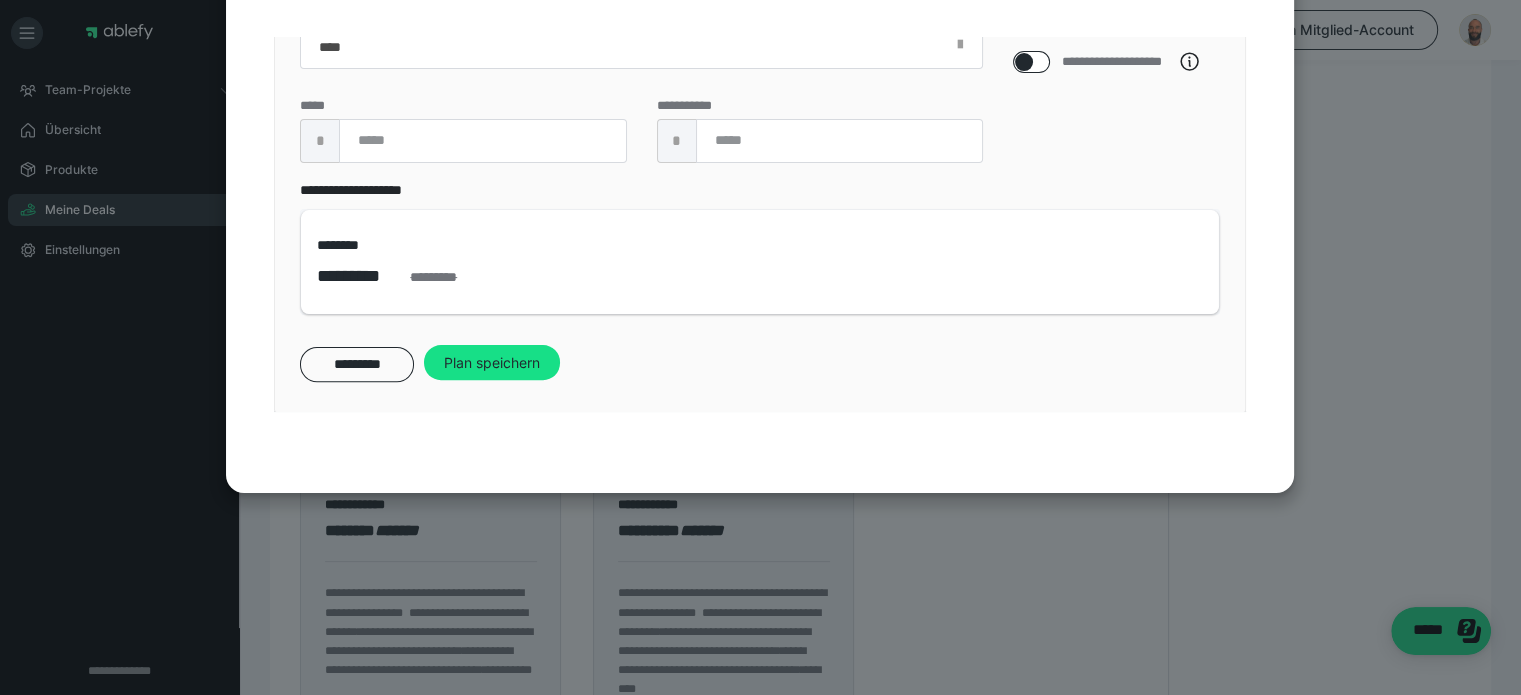 scroll, scrollTop: 452, scrollLeft: 0, axis: vertical 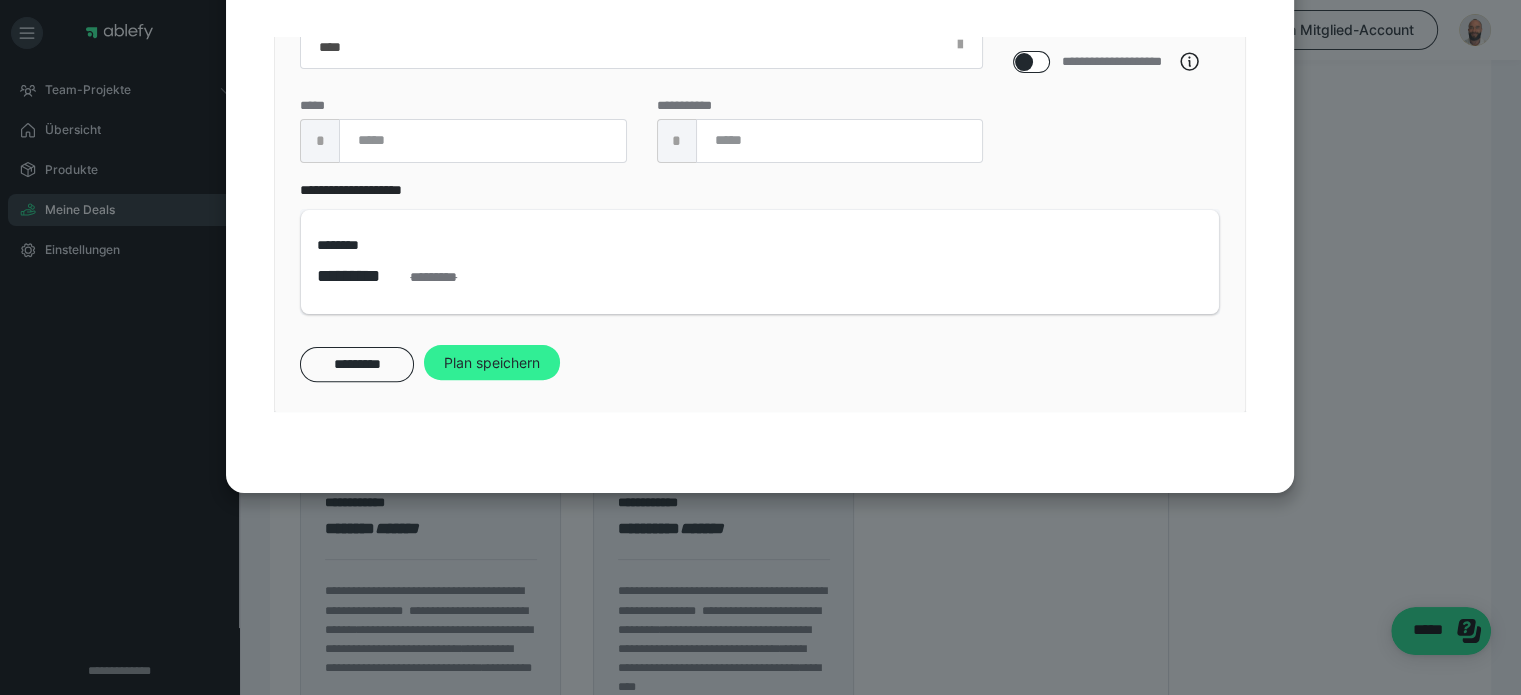 click on "Plan speichern" at bounding box center (492, 363) 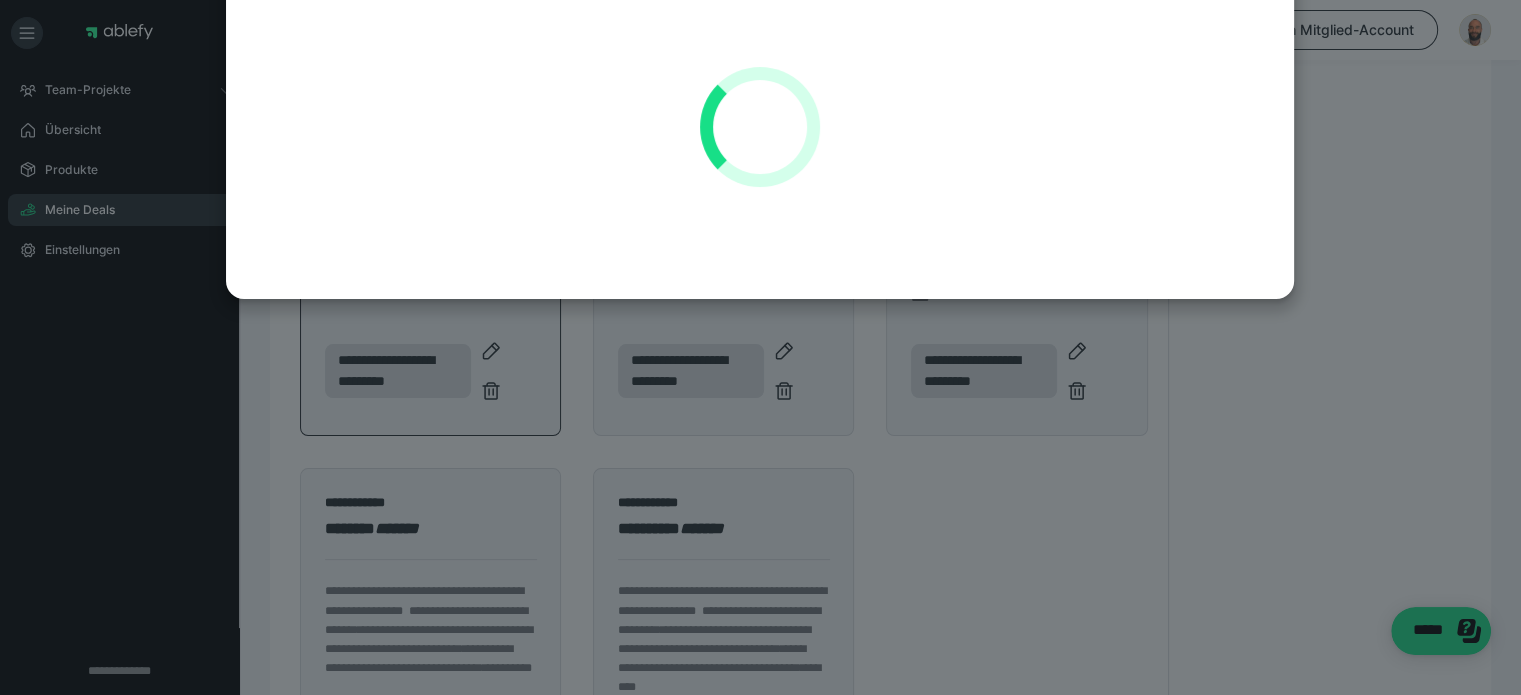 scroll, scrollTop: 0, scrollLeft: 0, axis: both 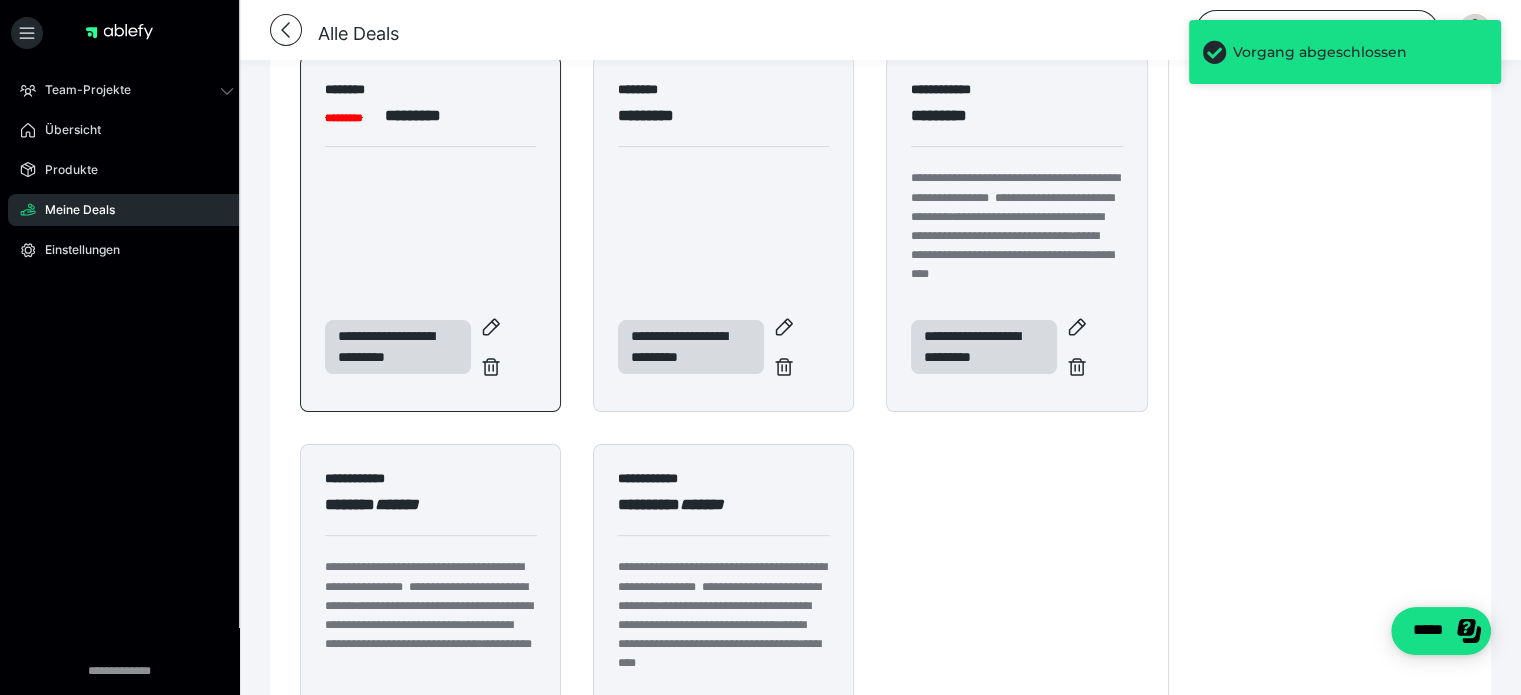 click on "[FIRST] [LAST] [ADDRESS]" at bounding box center [430, 233] 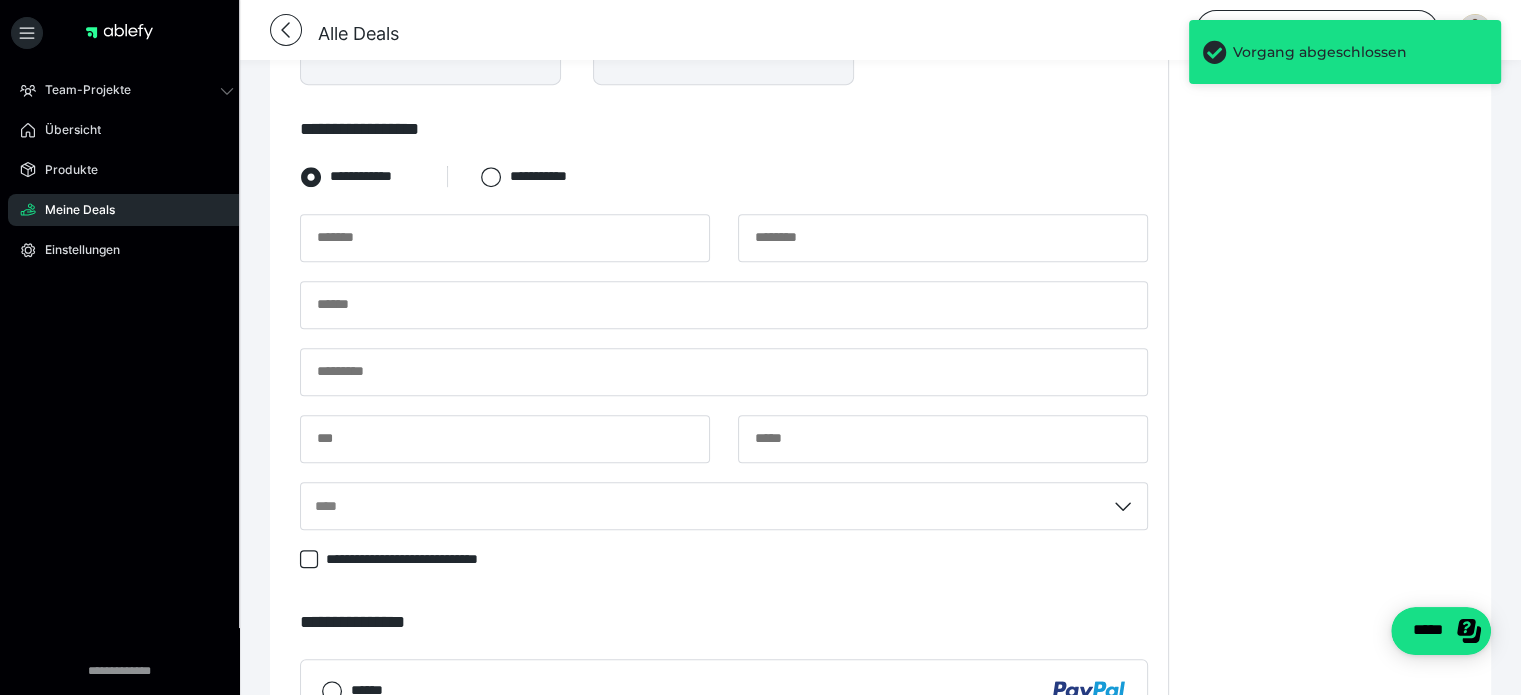 scroll, scrollTop: 1200, scrollLeft: 0, axis: vertical 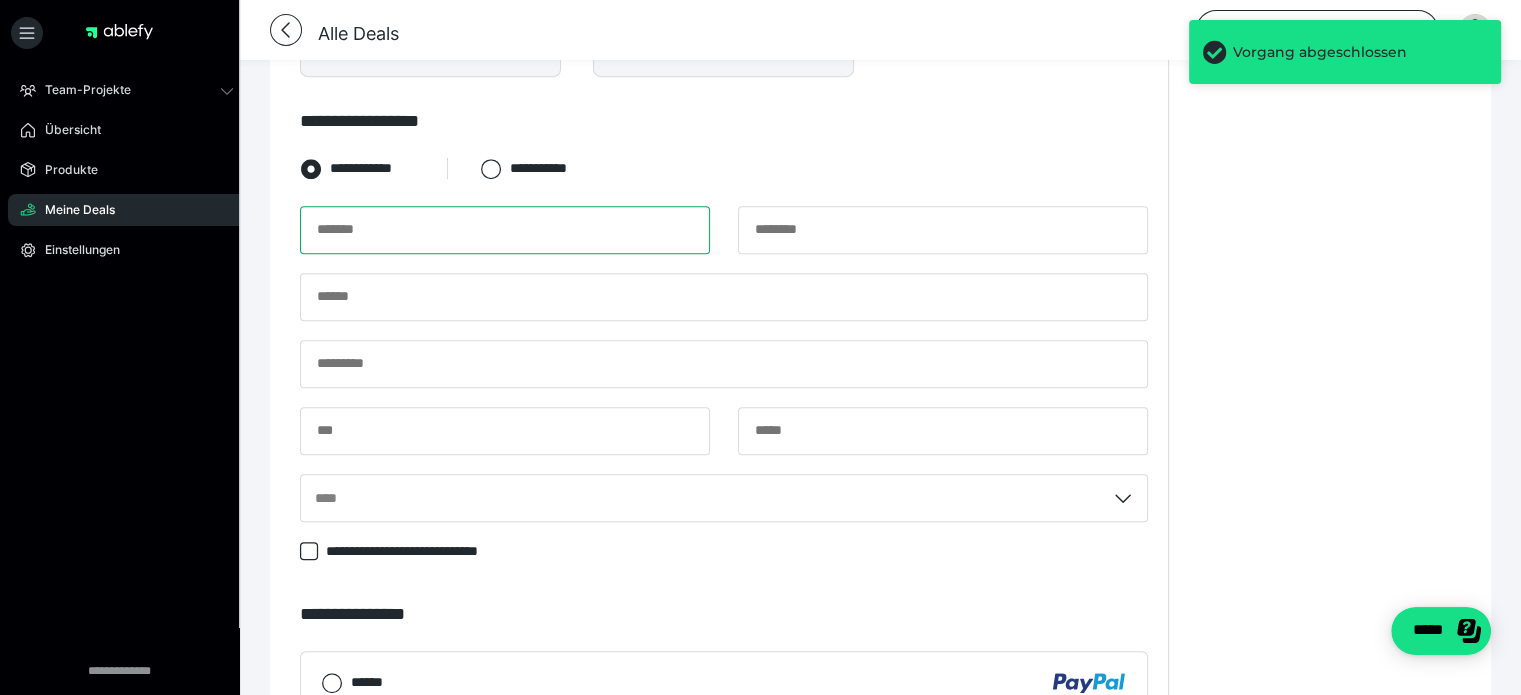 click at bounding box center [505, 230] 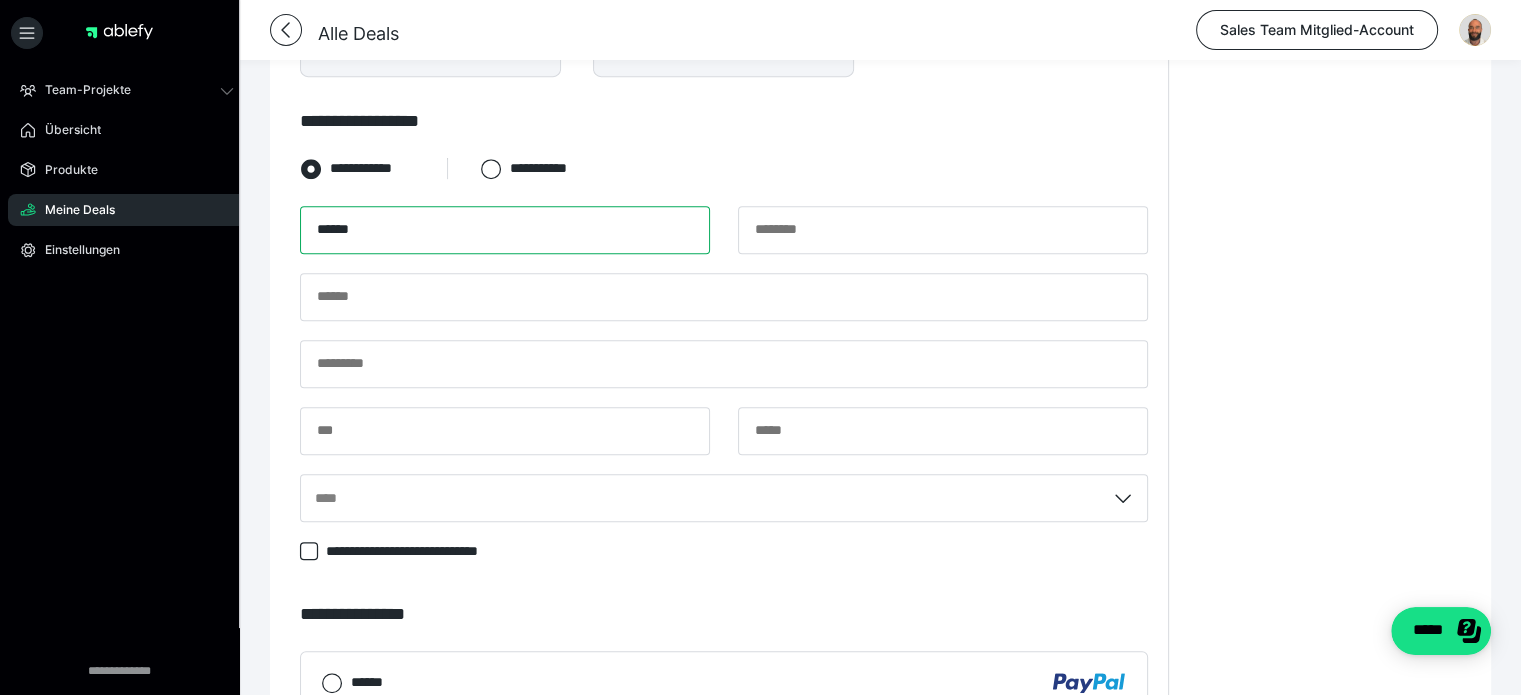 type on "******" 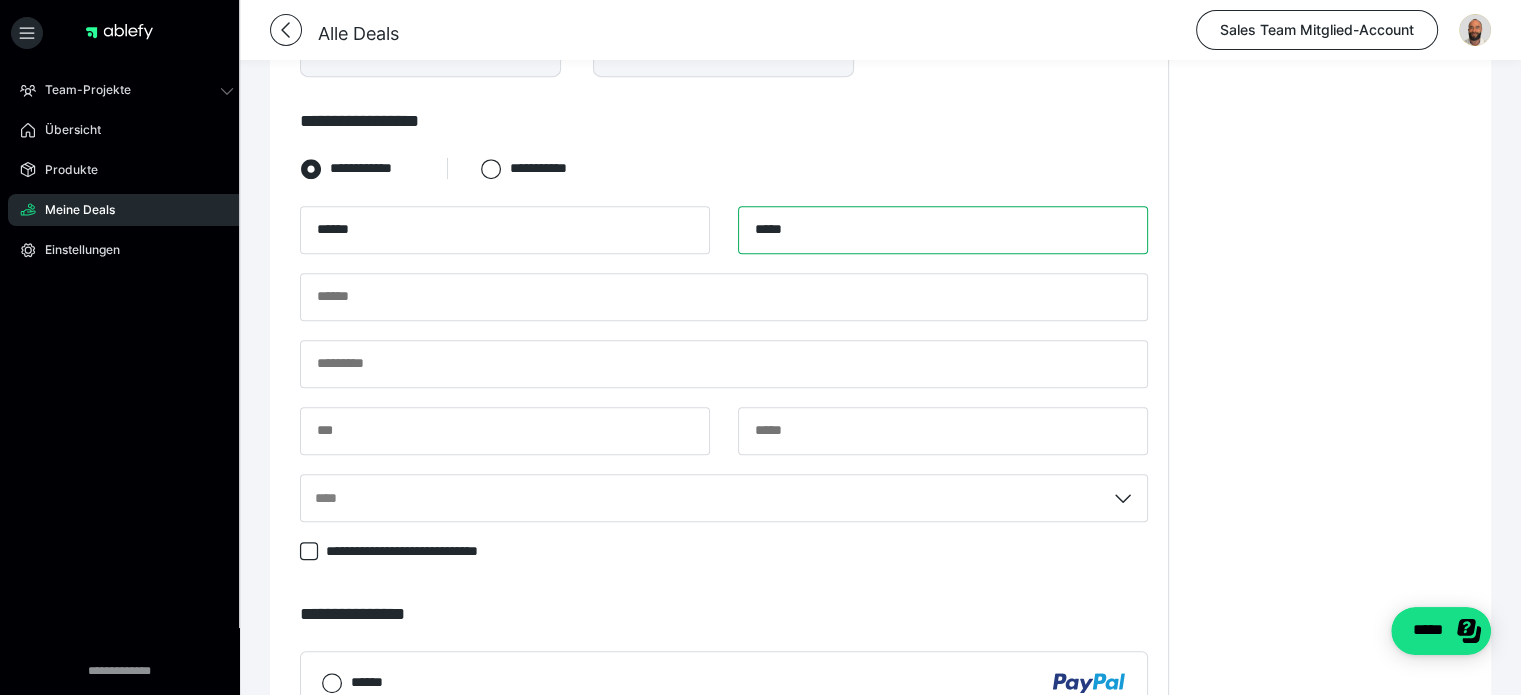 type on "*****" 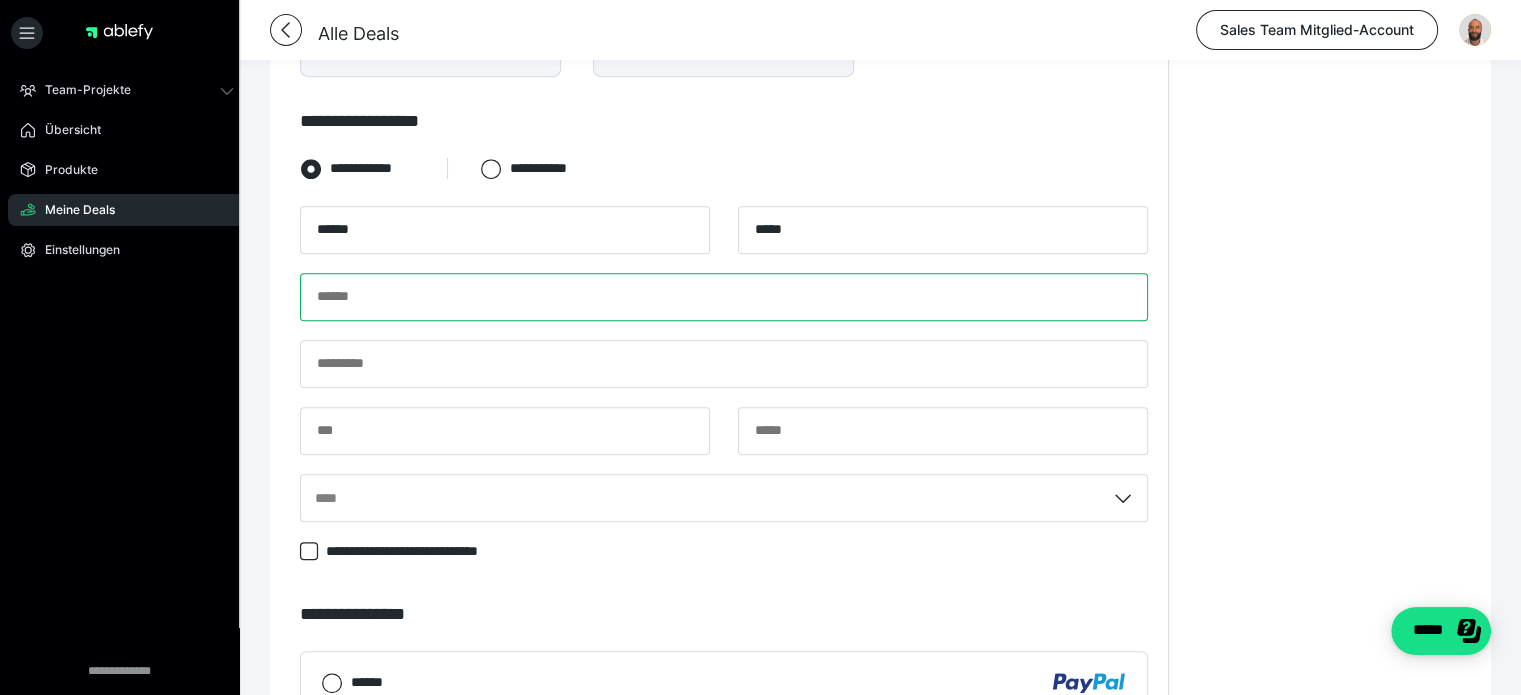 click at bounding box center [724, 297] 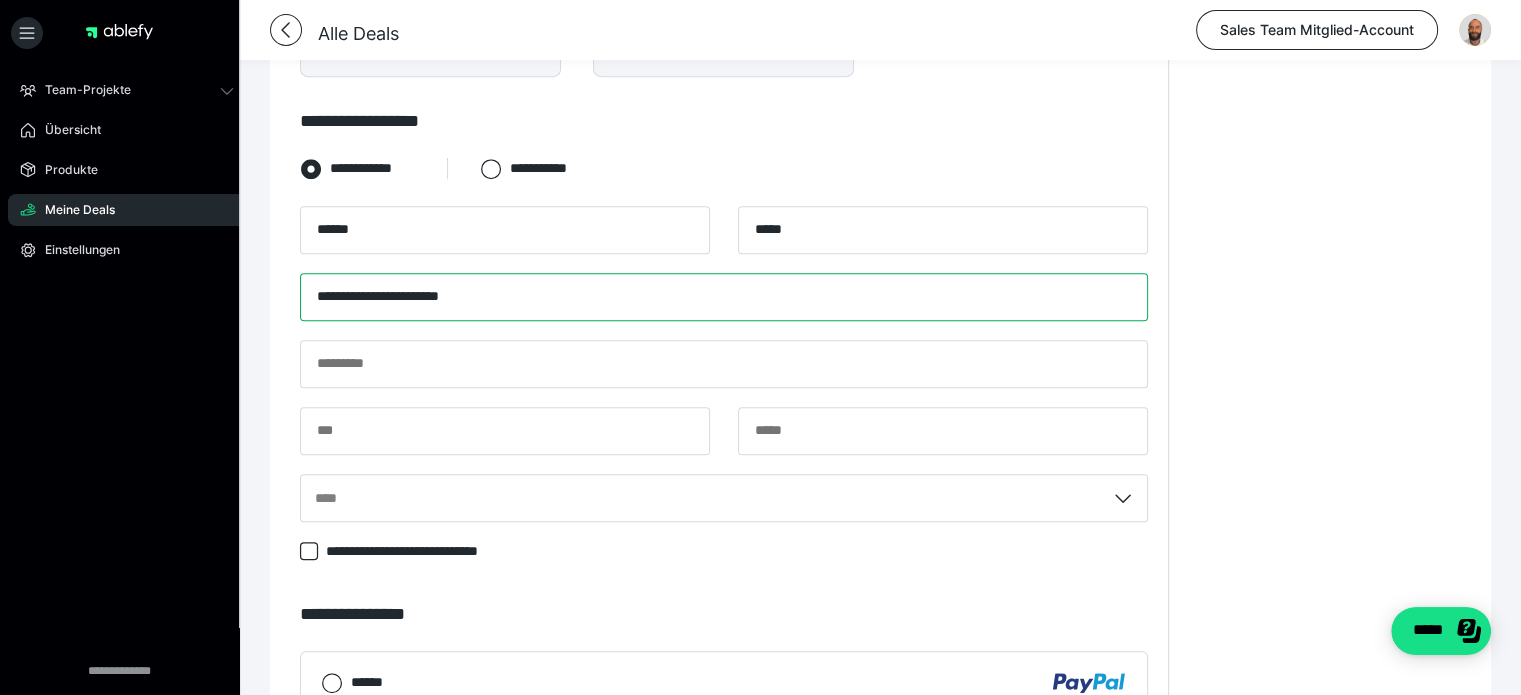 type on "**********" 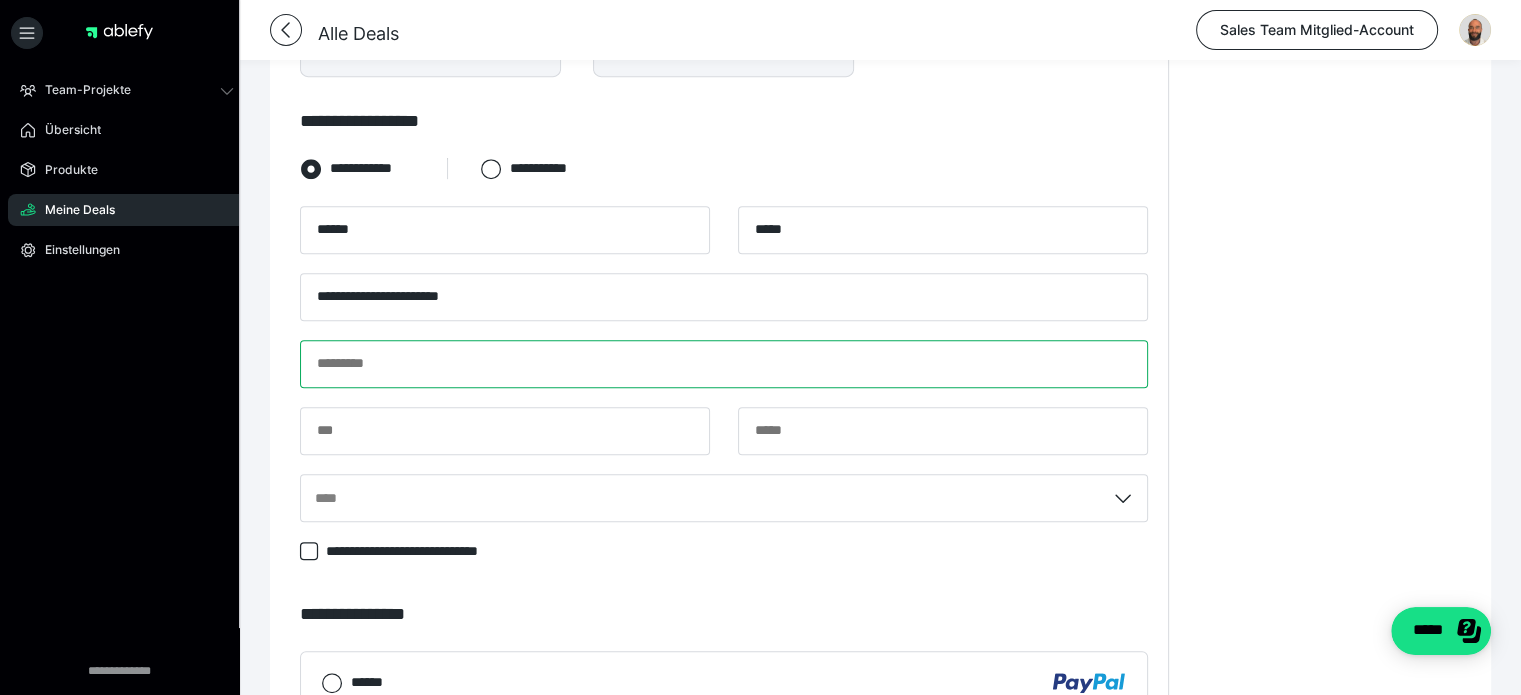 click at bounding box center (724, 364) 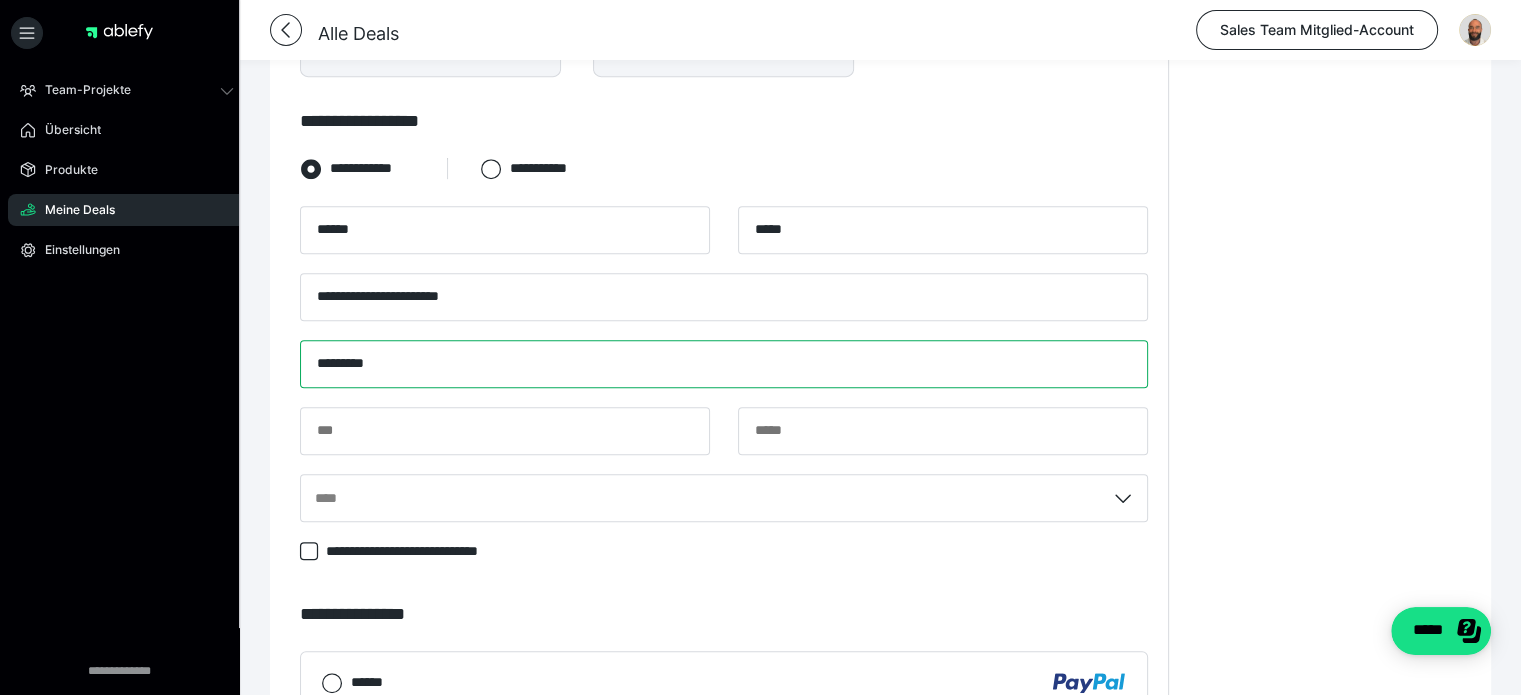 type on "*********" 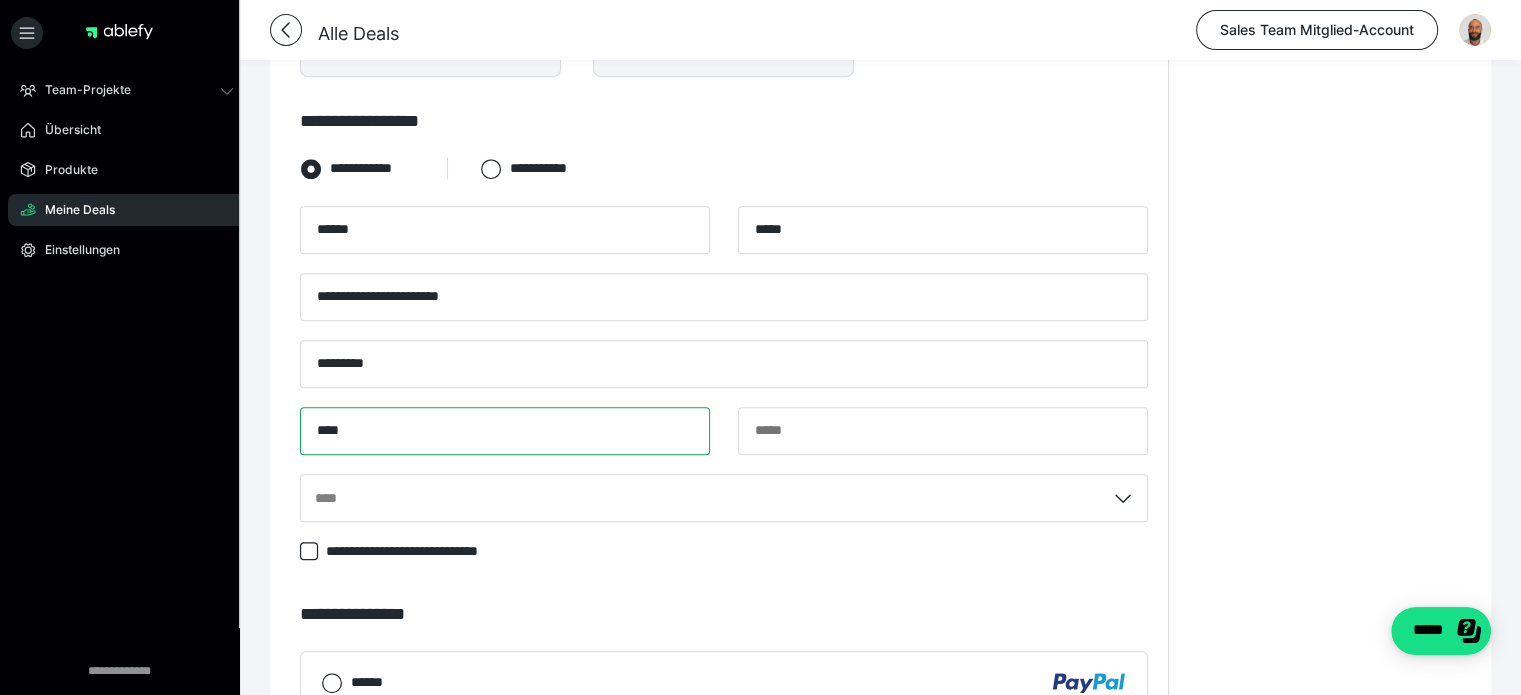 type on "****" 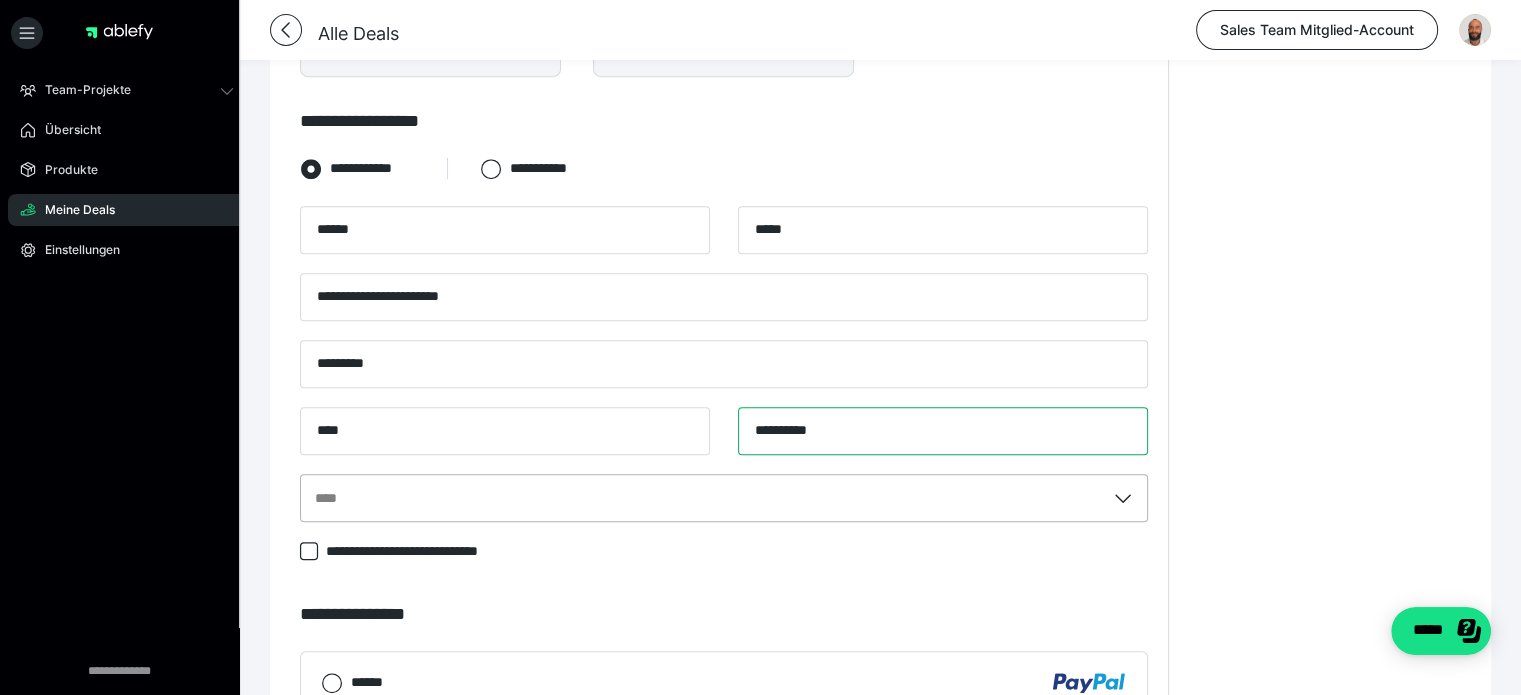 type on "**********" 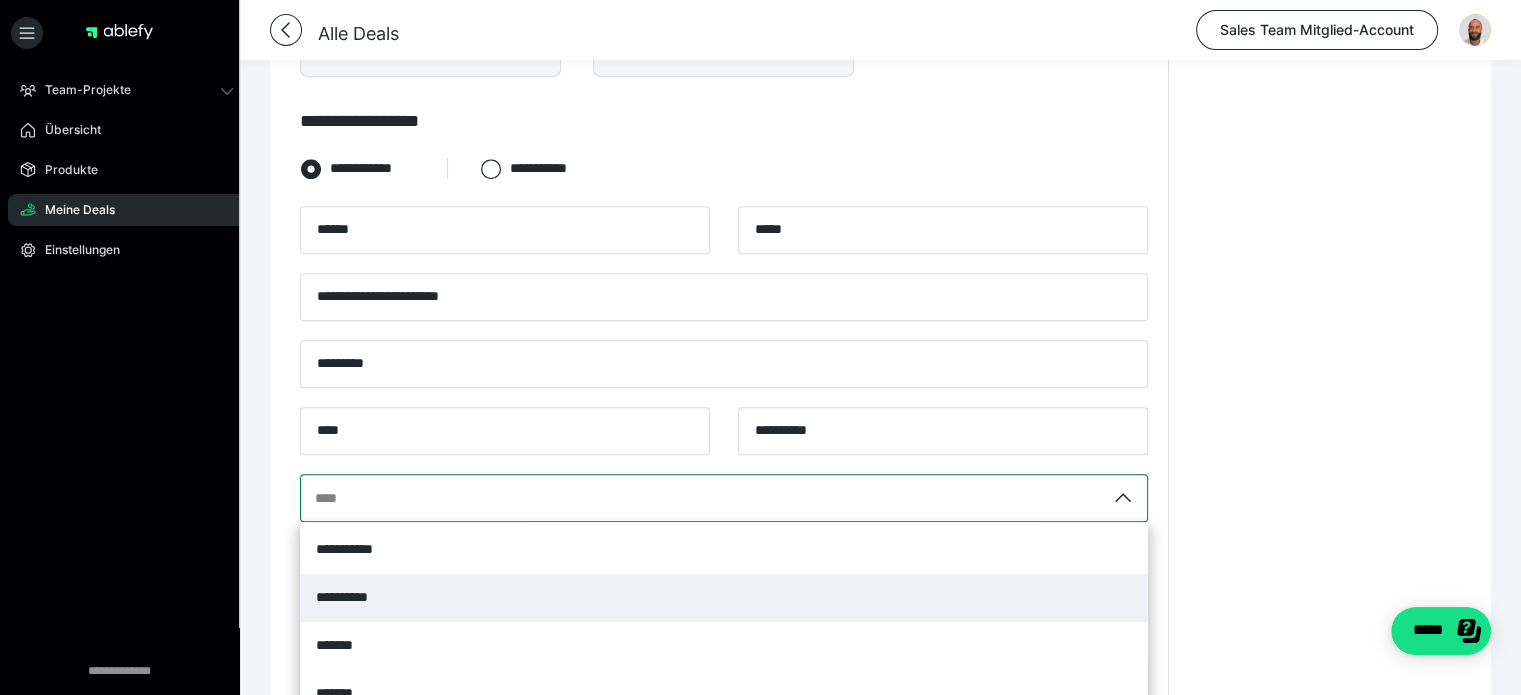 click on "**********" at bounding box center [724, 498] 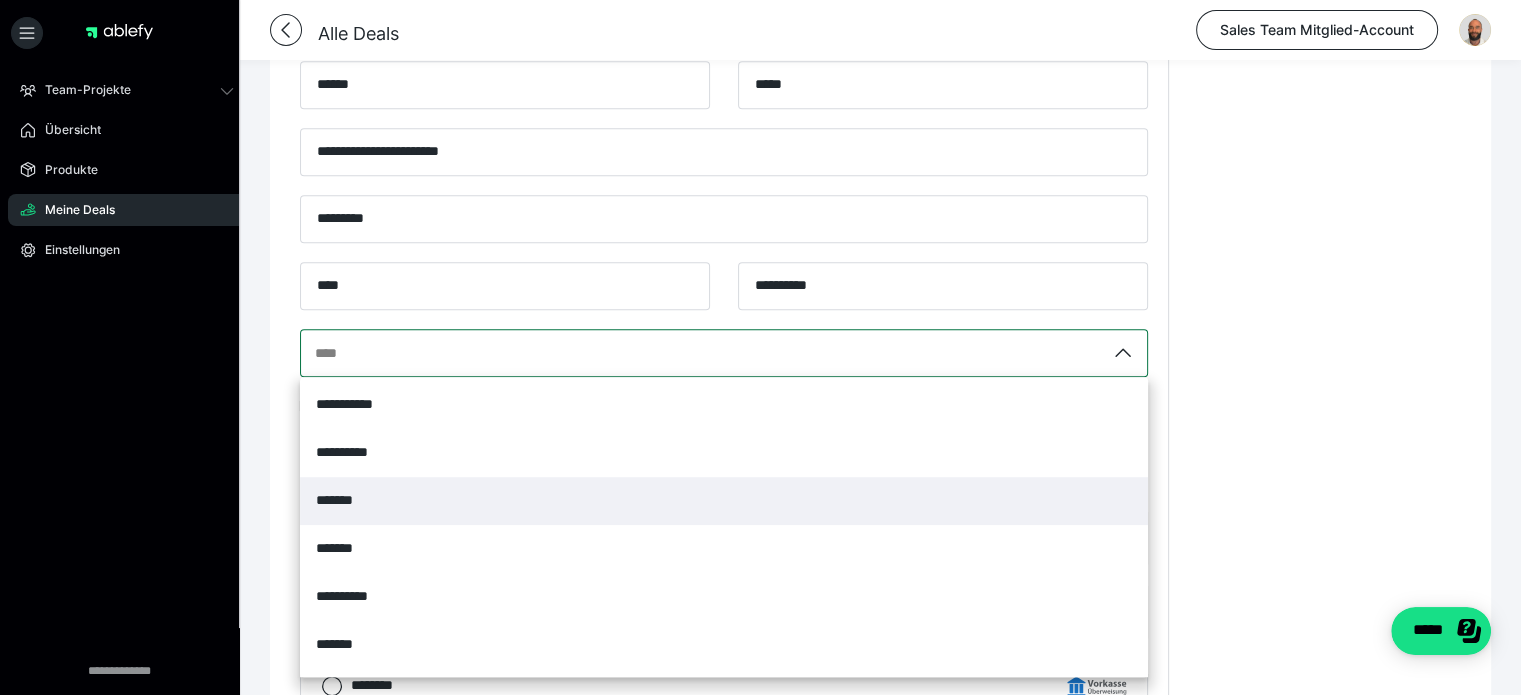 scroll, scrollTop: 1346, scrollLeft: 0, axis: vertical 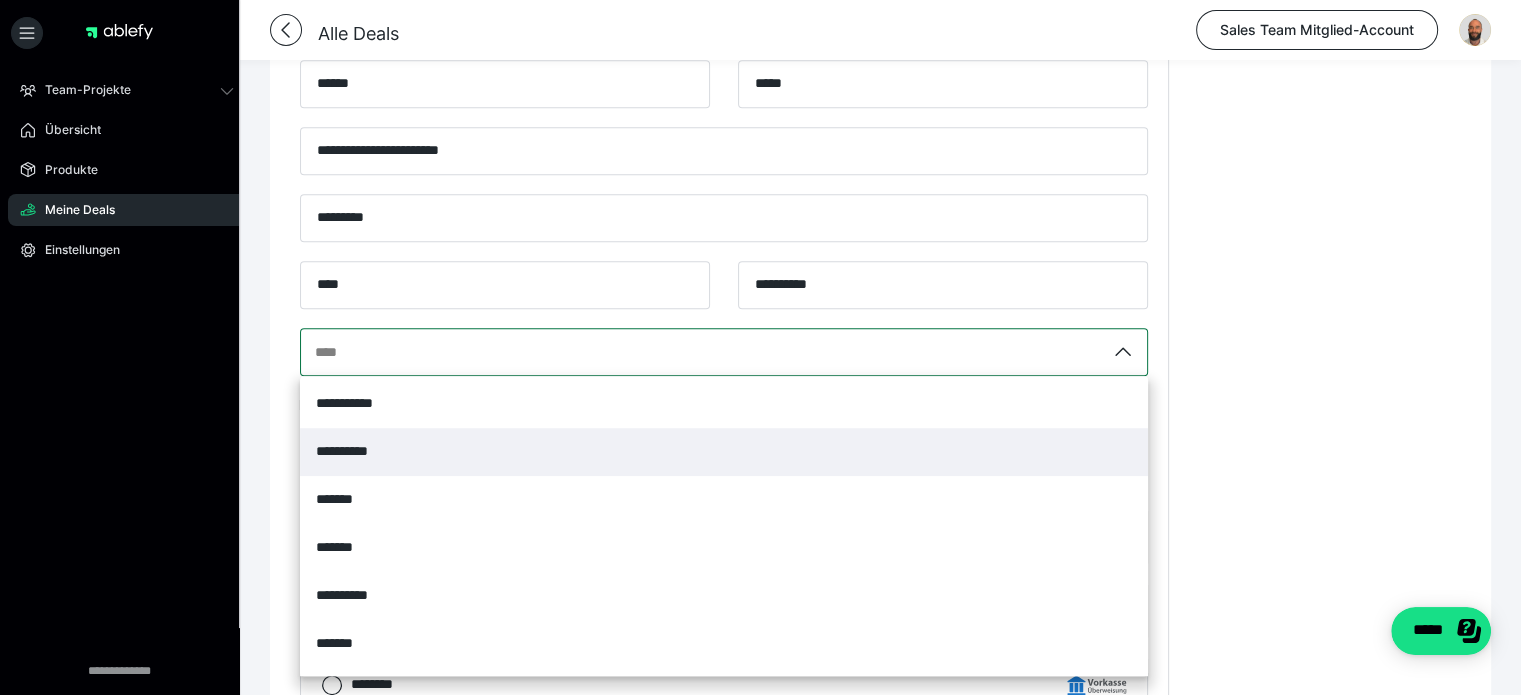 click on "**********" at bounding box center [724, 452] 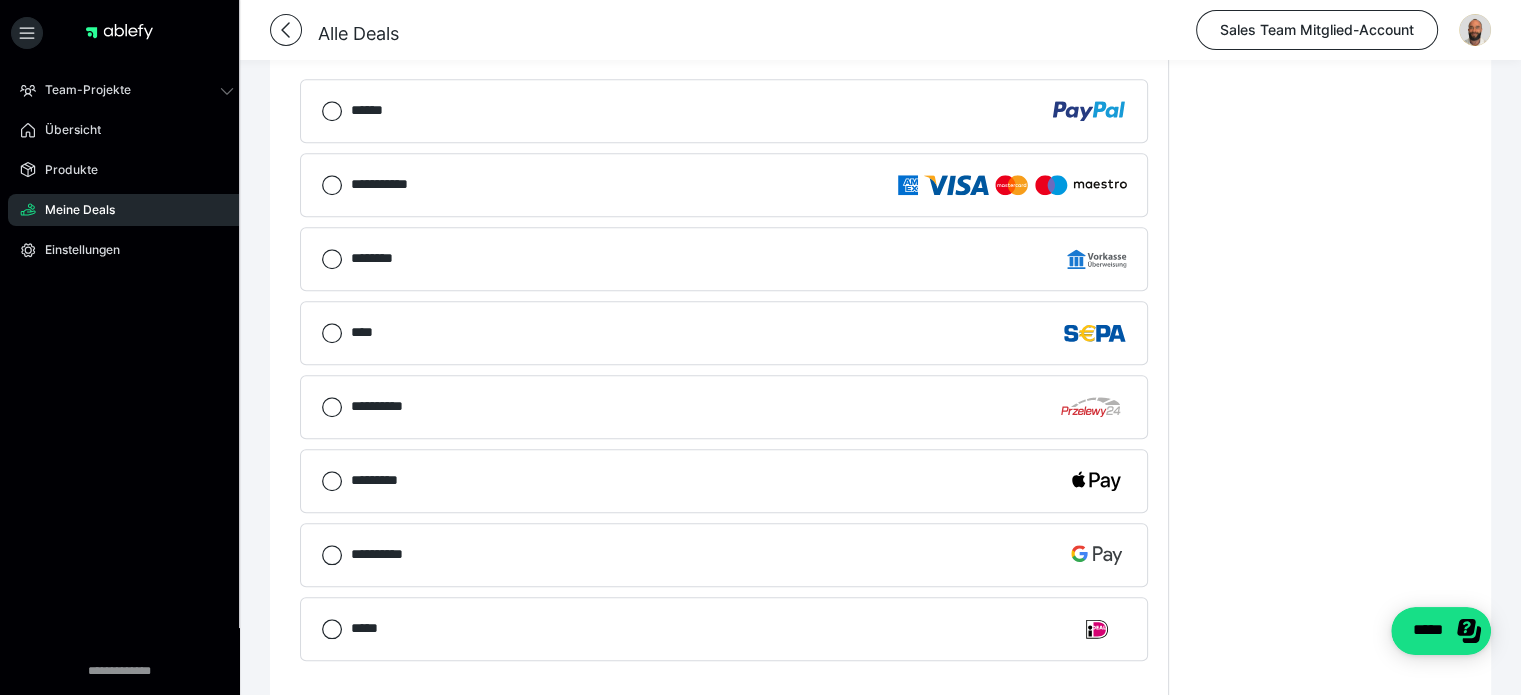 scroll, scrollTop: 1775, scrollLeft: 0, axis: vertical 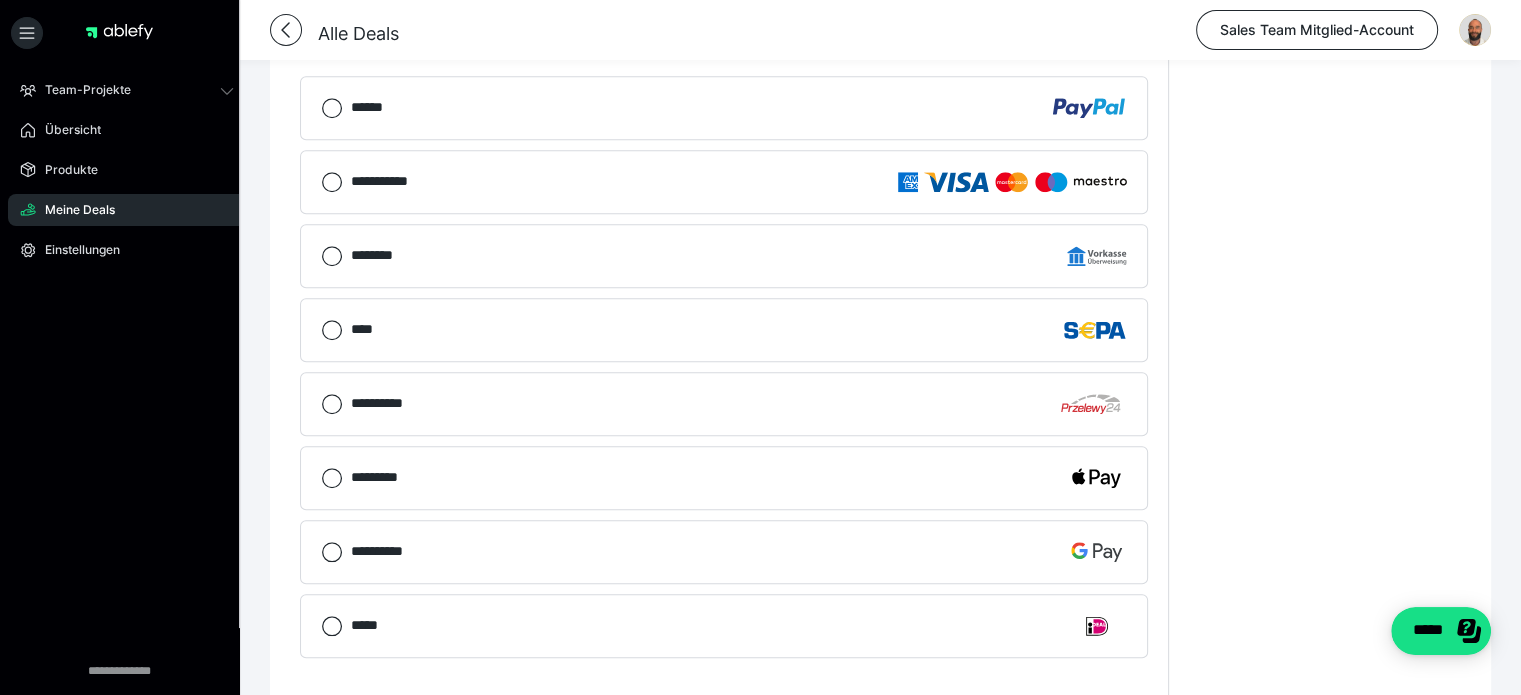 click 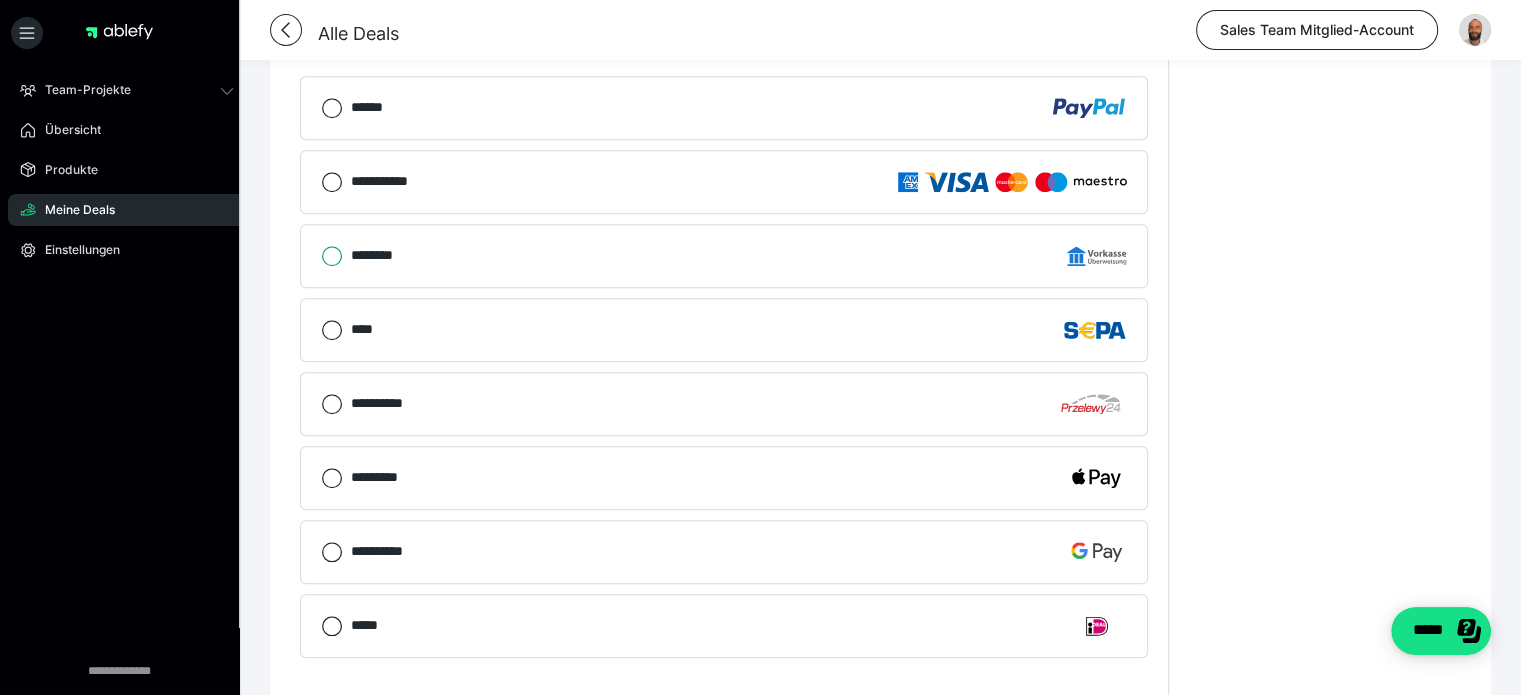 click on "********" at bounding box center [321, 256] 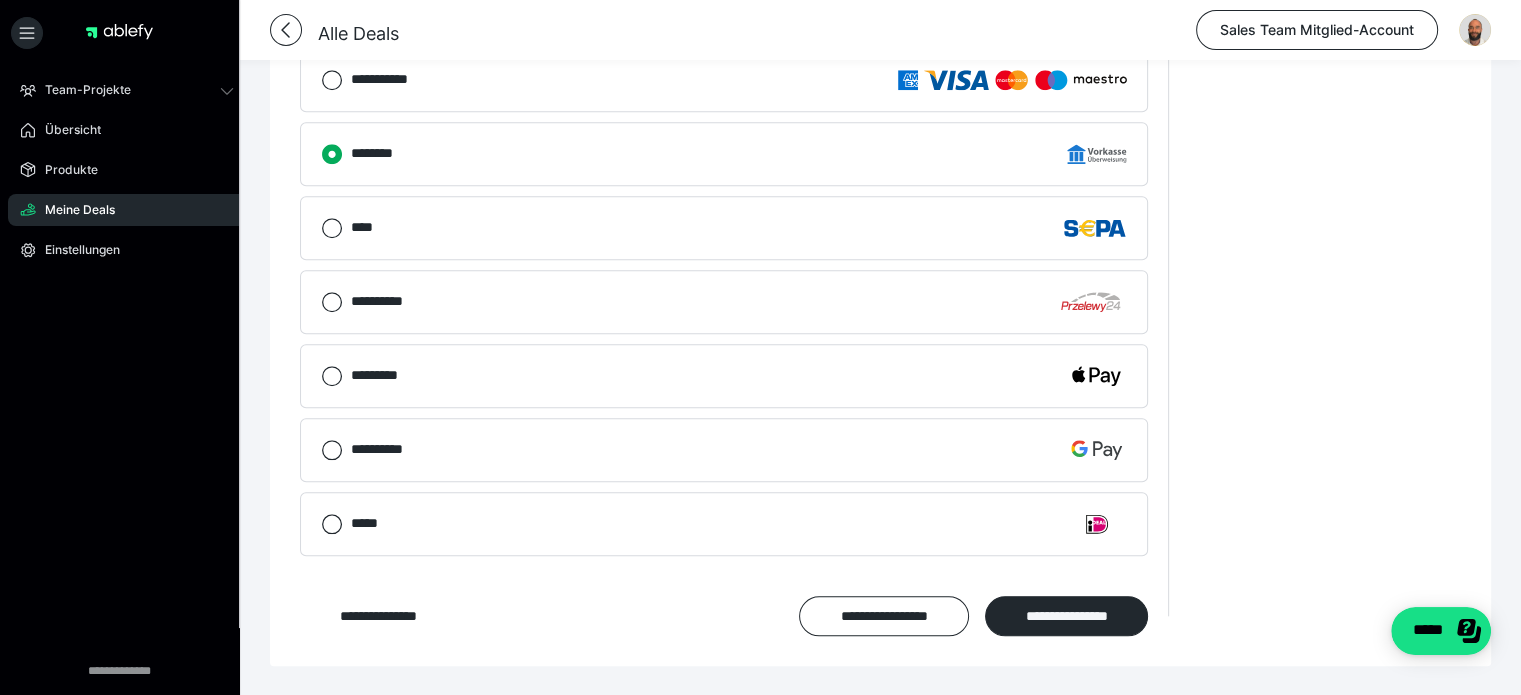 scroll, scrollTop: 1874, scrollLeft: 0, axis: vertical 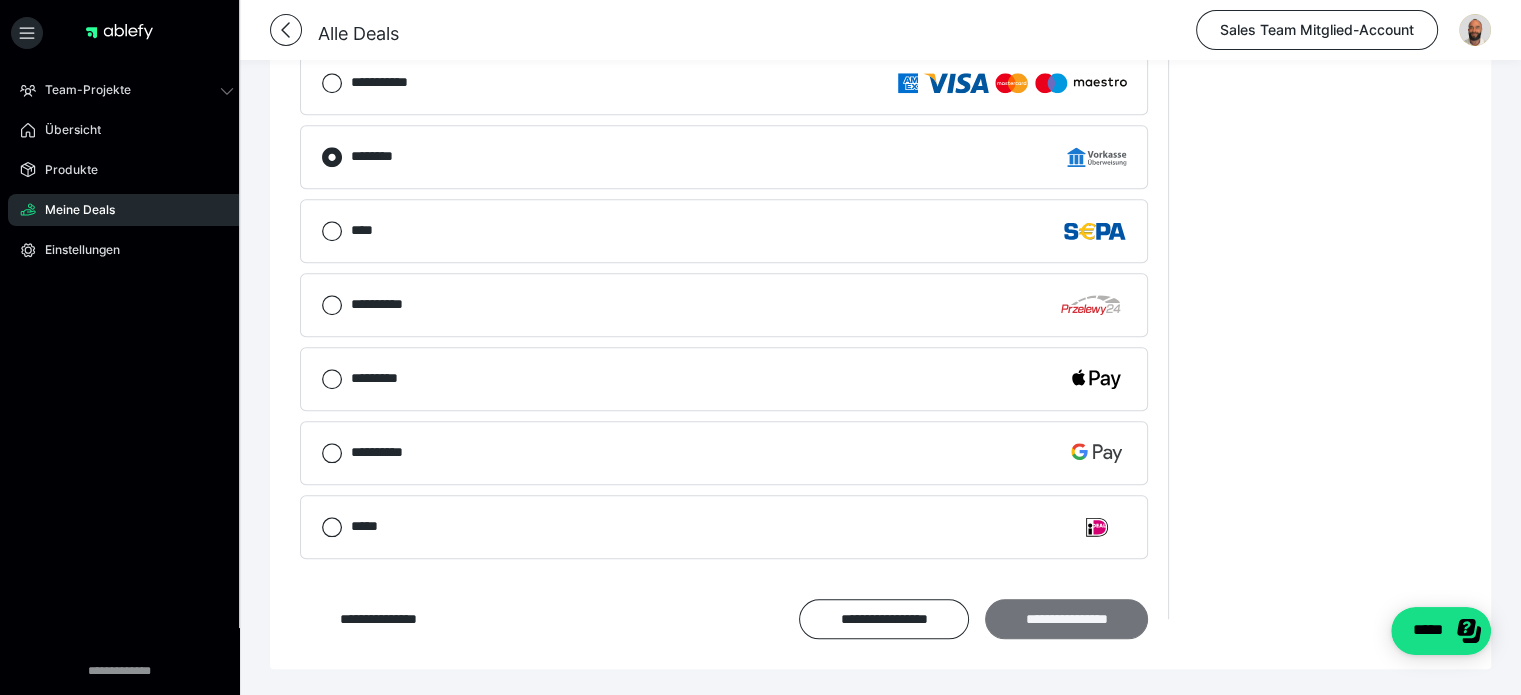 click on "**********" at bounding box center (1066, 619) 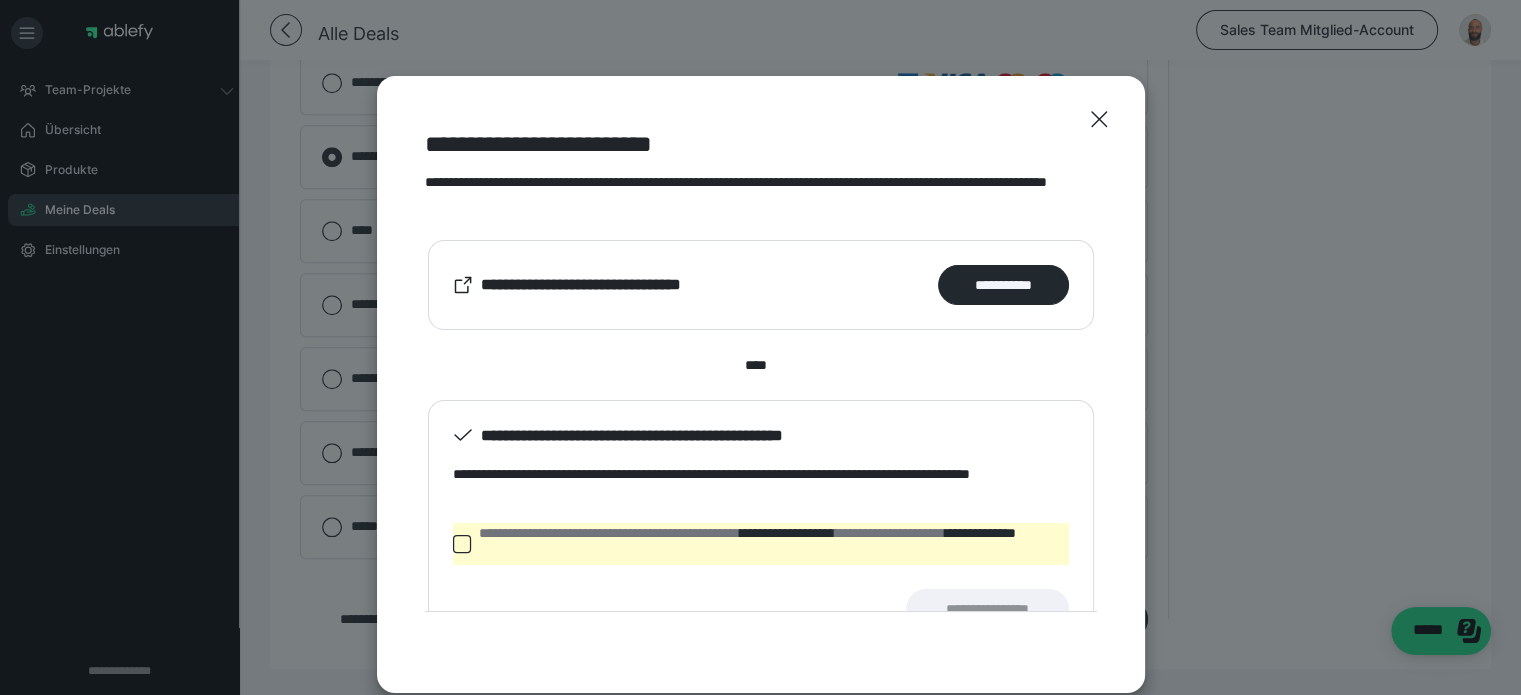 scroll, scrollTop: 44, scrollLeft: 0, axis: vertical 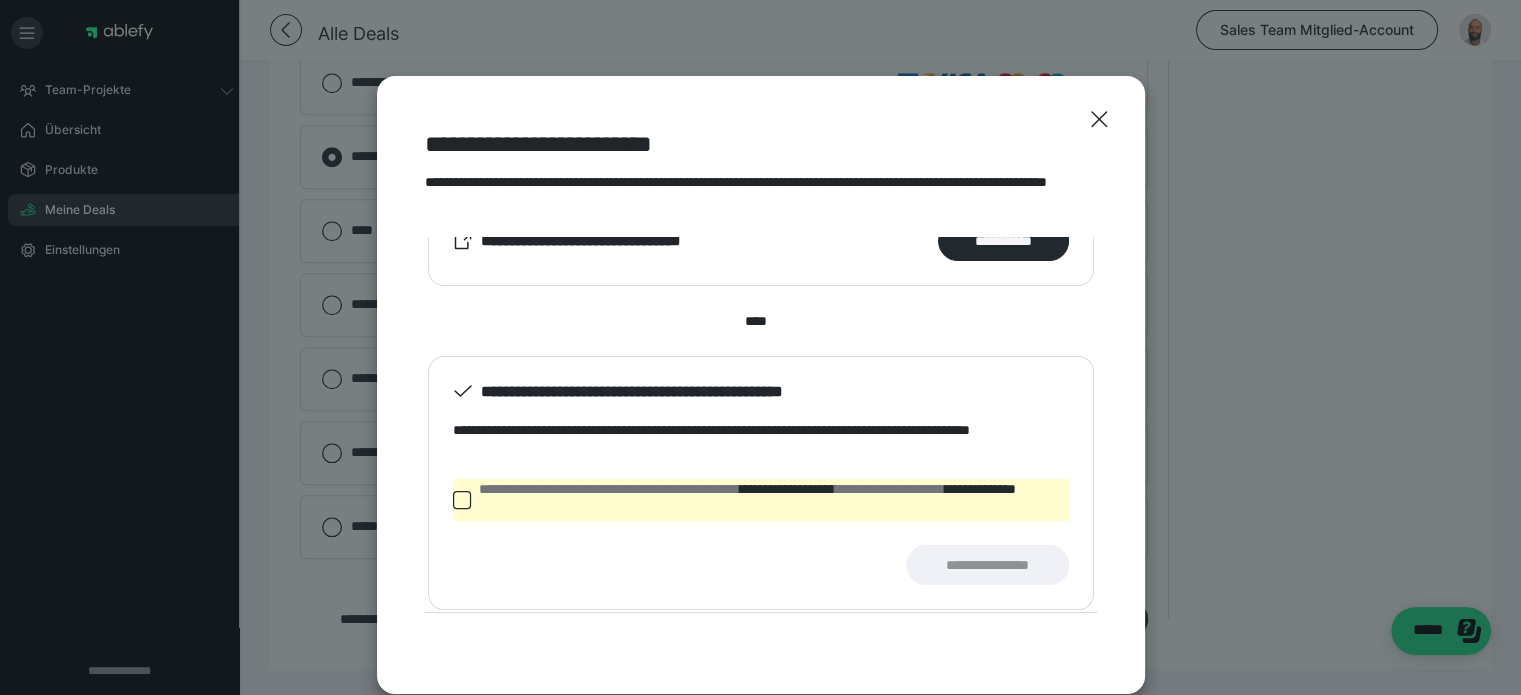 click 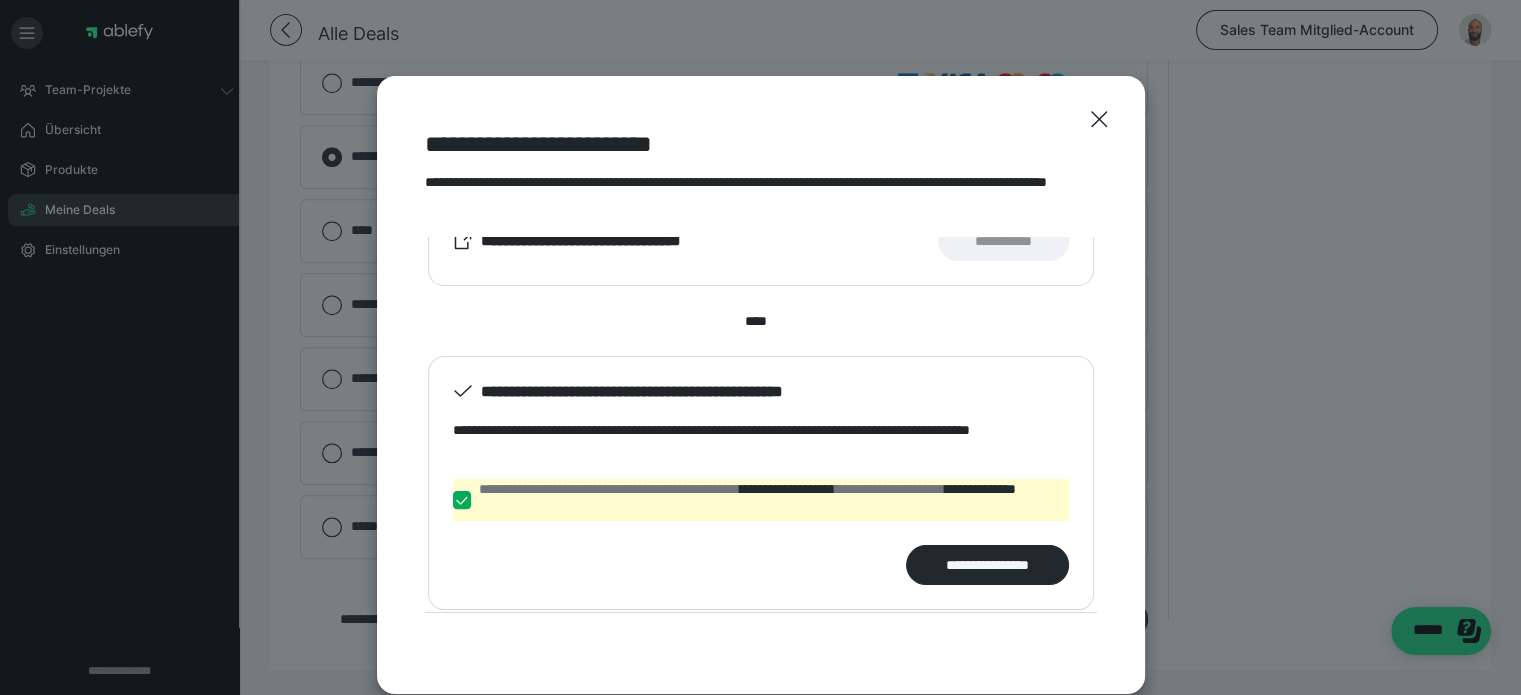 scroll, scrollTop: 150, scrollLeft: 0, axis: vertical 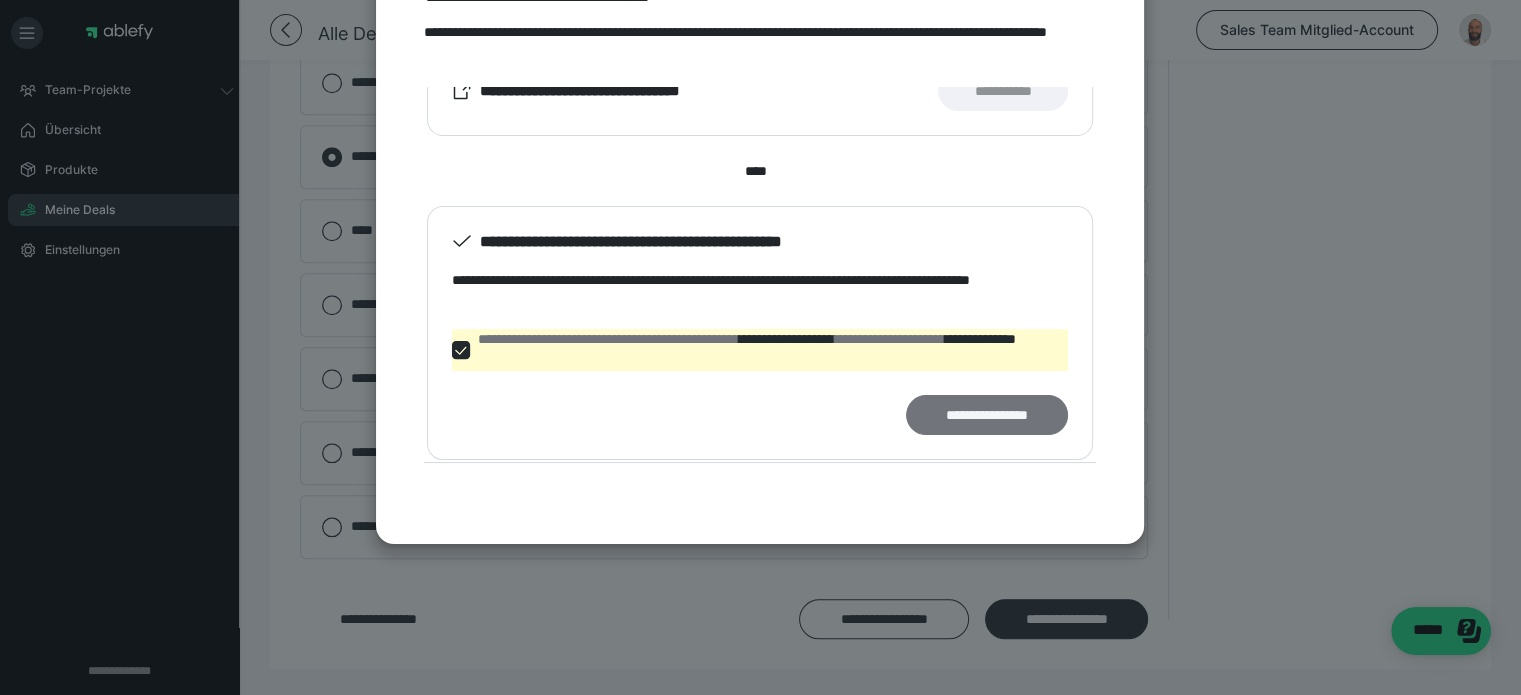 click on "**********" at bounding box center [987, 415] 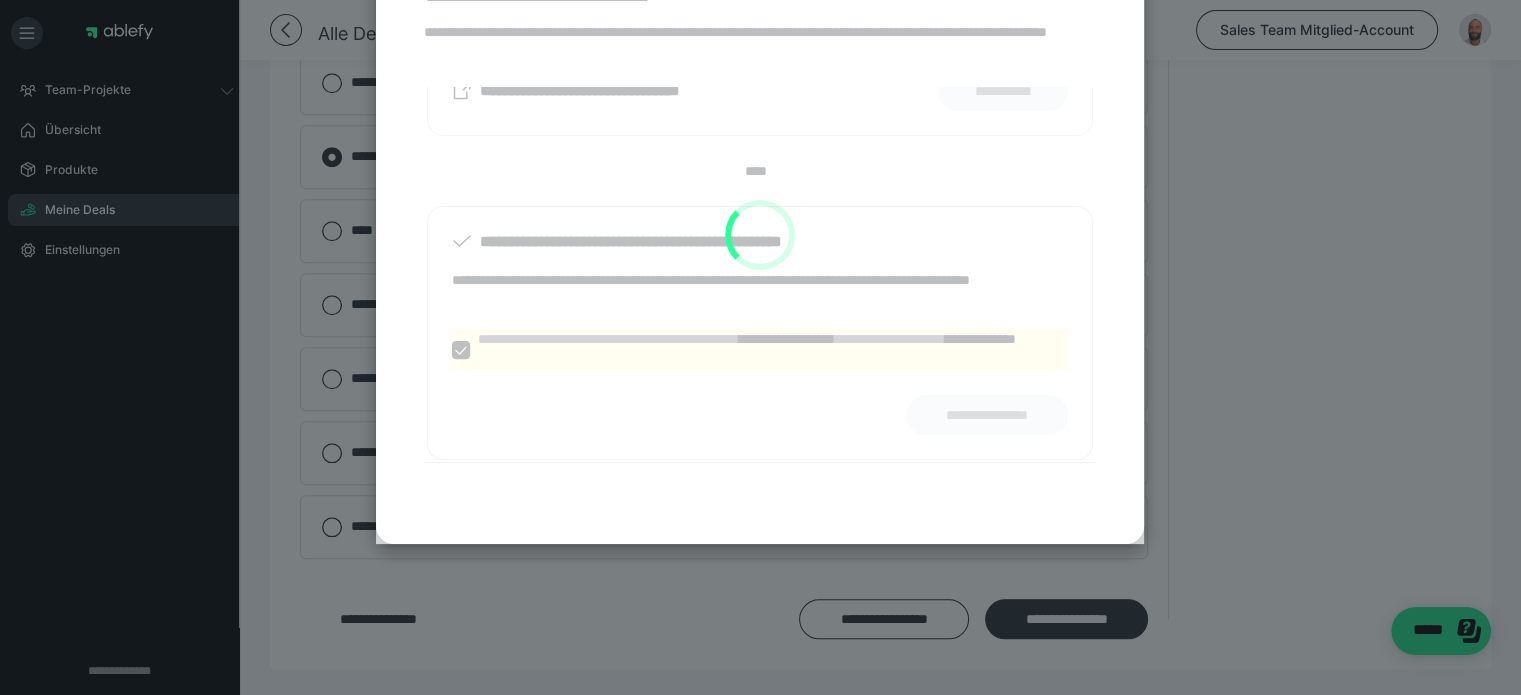 scroll, scrollTop: 1375, scrollLeft: 0, axis: vertical 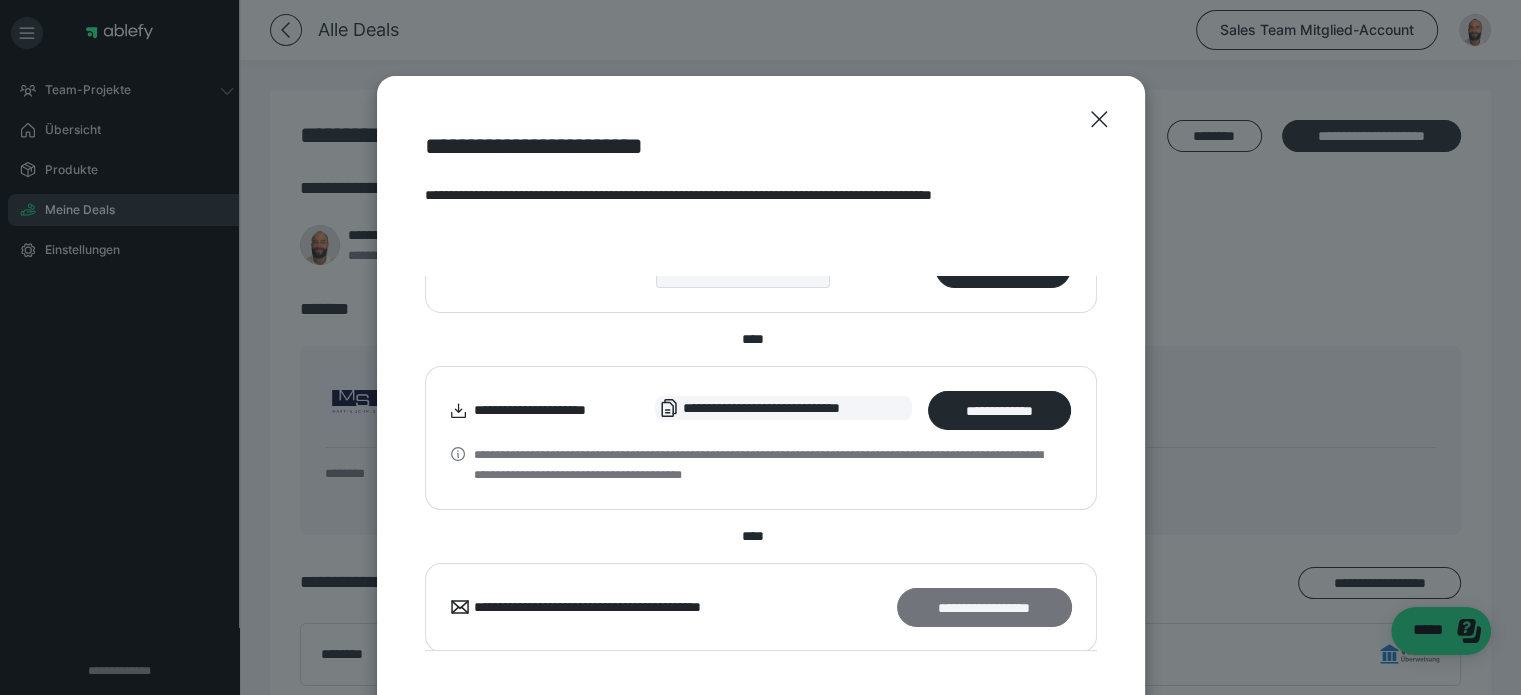 click on "**********" at bounding box center [984, 608] 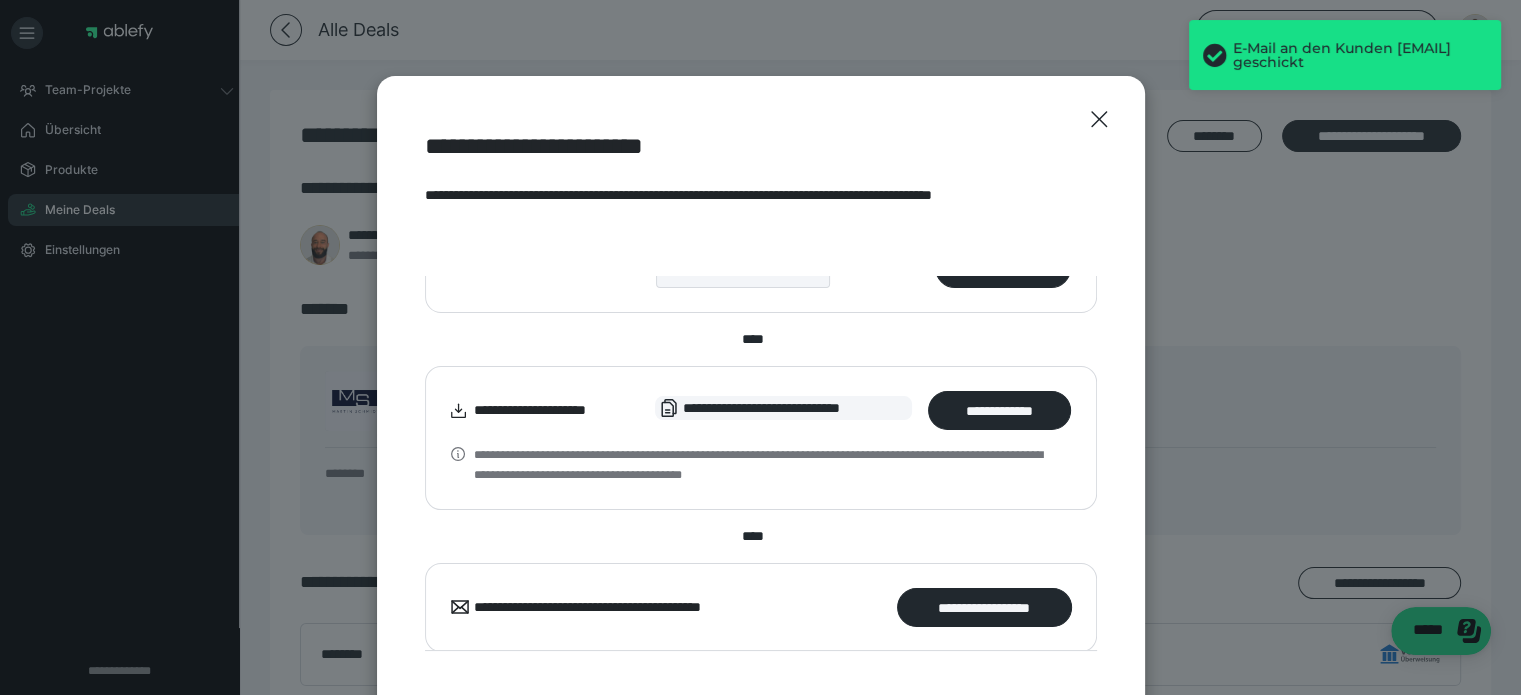 scroll, scrollTop: 150, scrollLeft: 0, axis: vertical 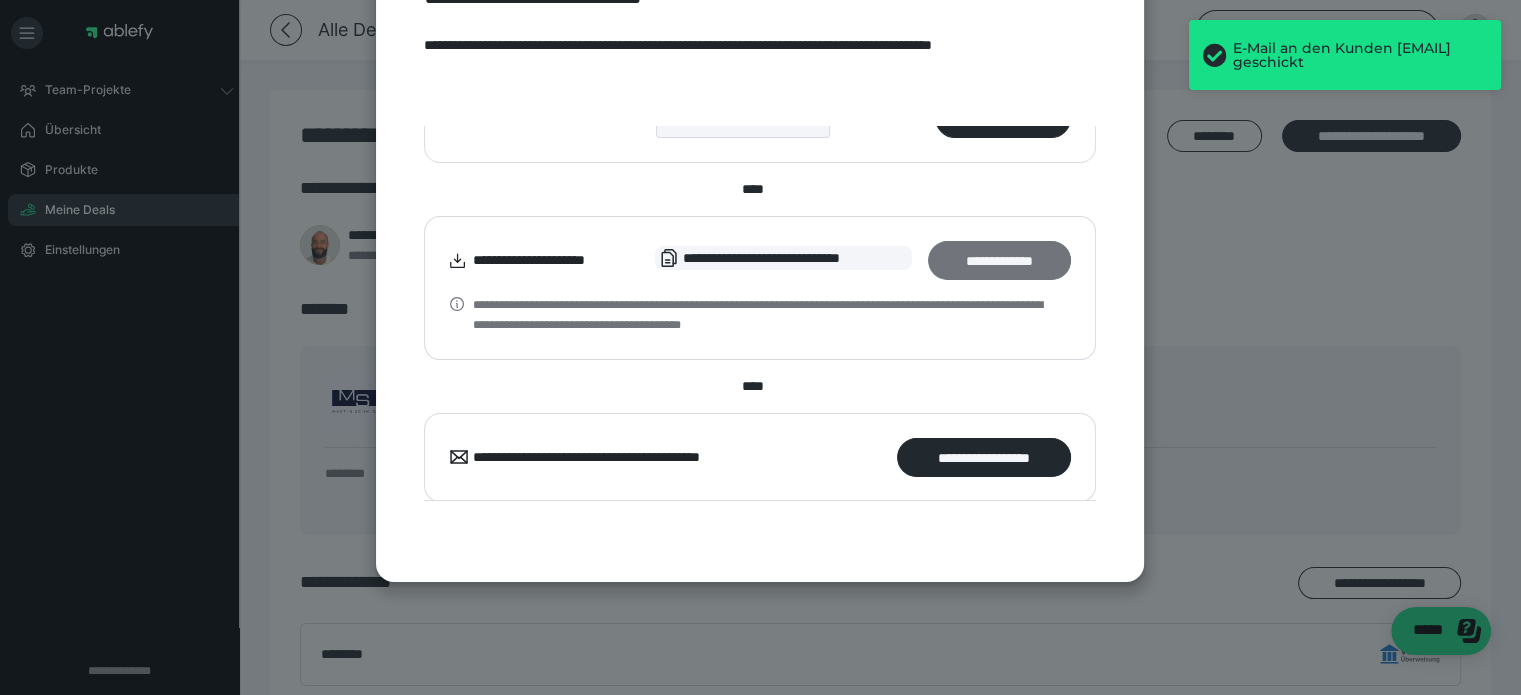 click on "**********" at bounding box center (1000, 261) 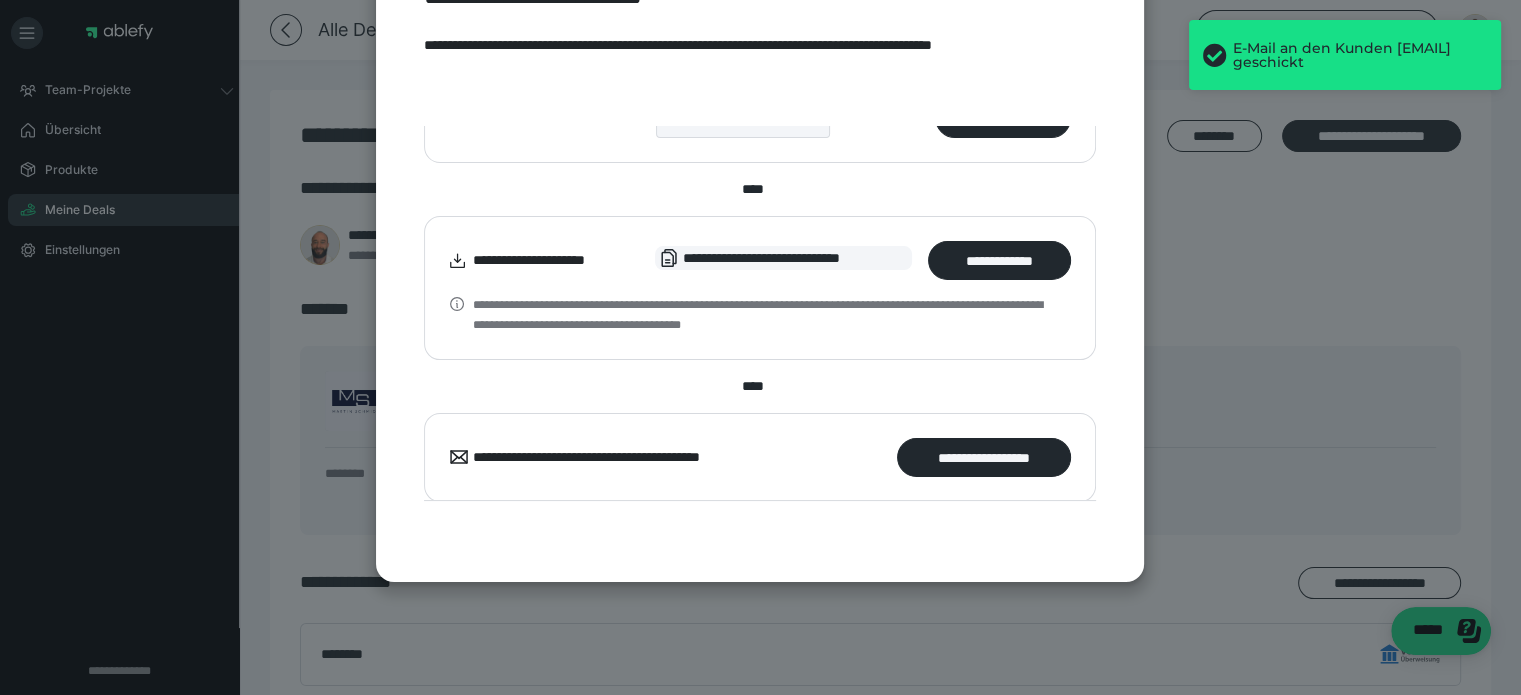 scroll, scrollTop: 0, scrollLeft: 0, axis: both 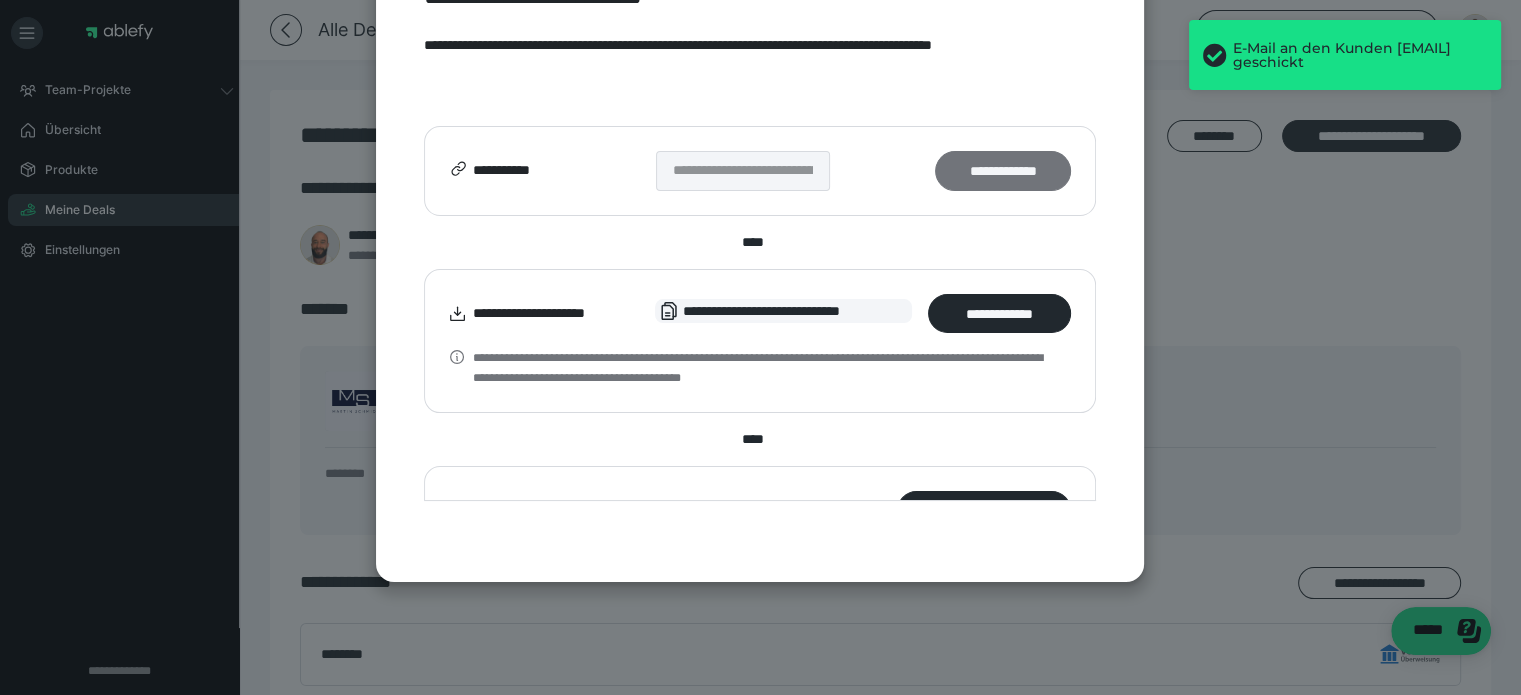 click on "**********" at bounding box center (1003, 171) 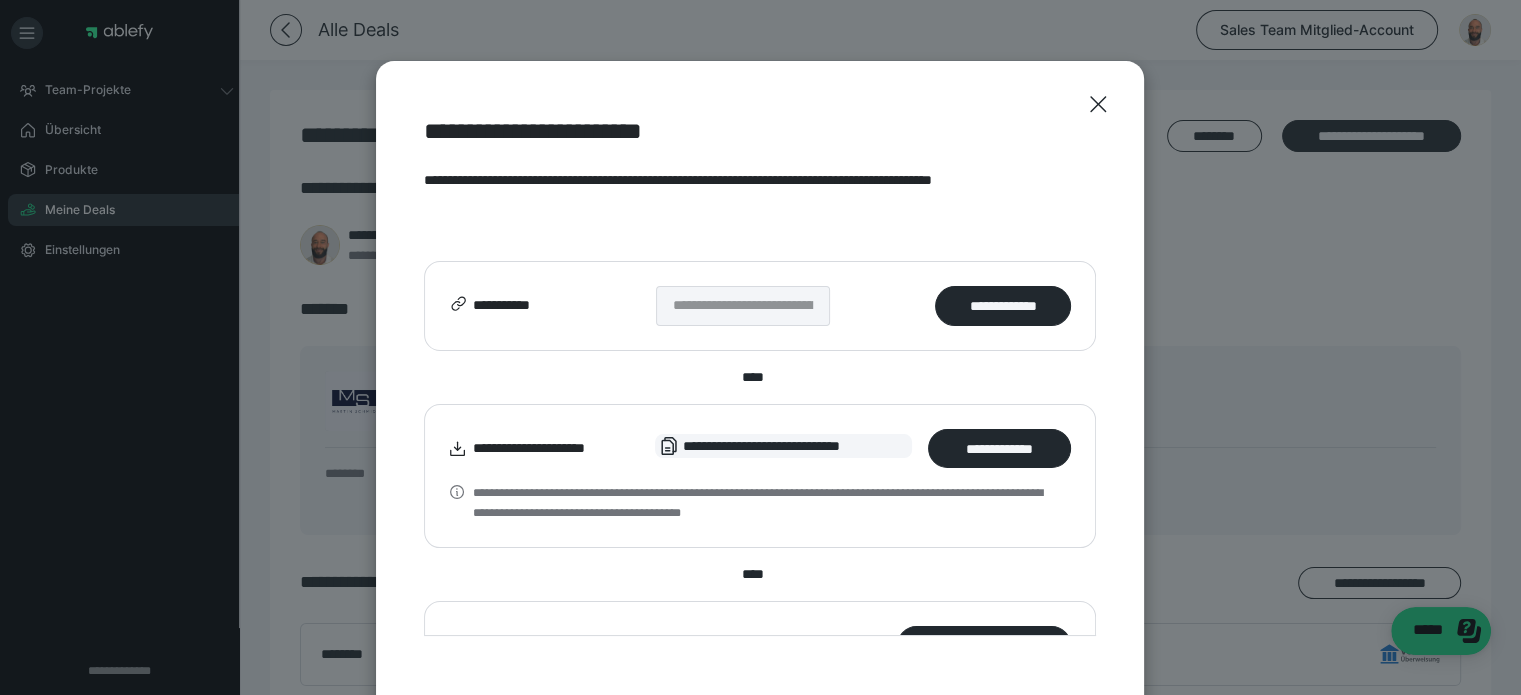 scroll, scrollTop: 14, scrollLeft: 0, axis: vertical 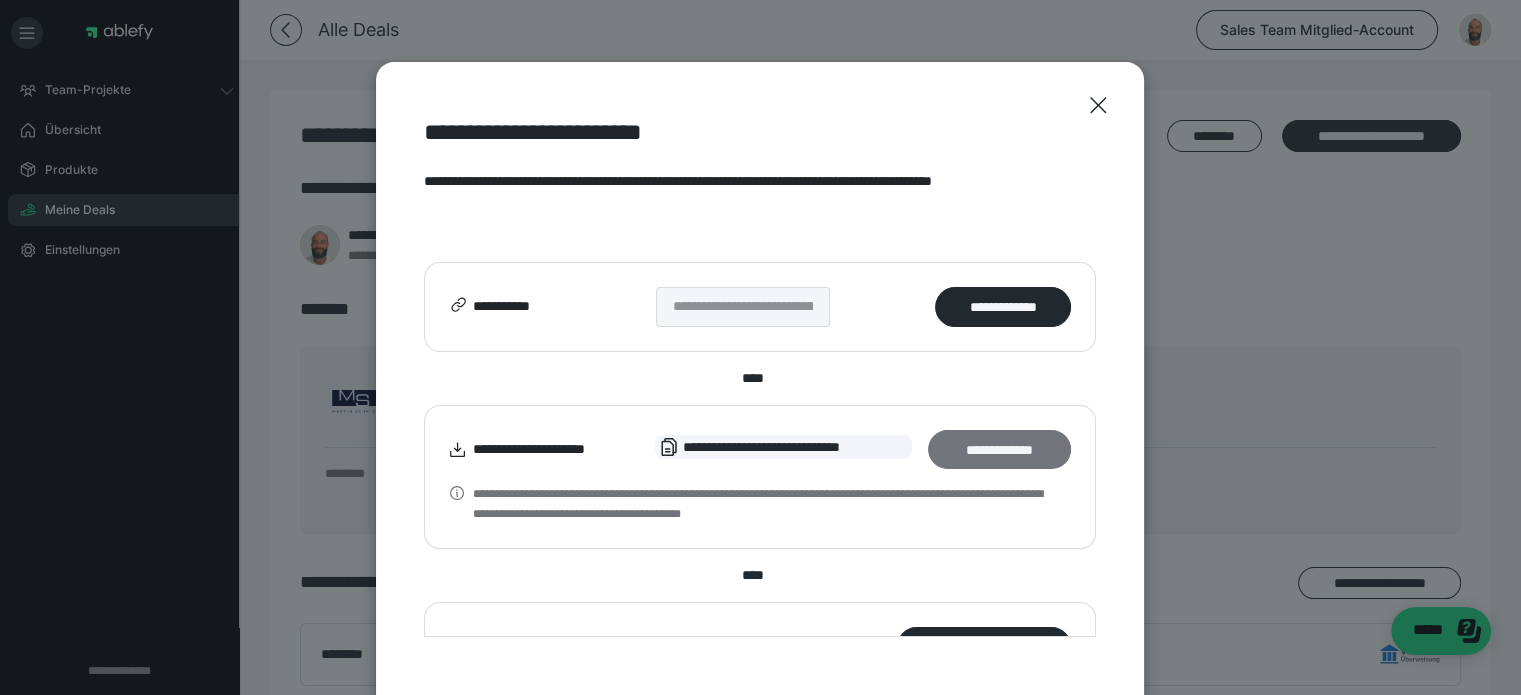 click on "**********" at bounding box center (1000, 450) 